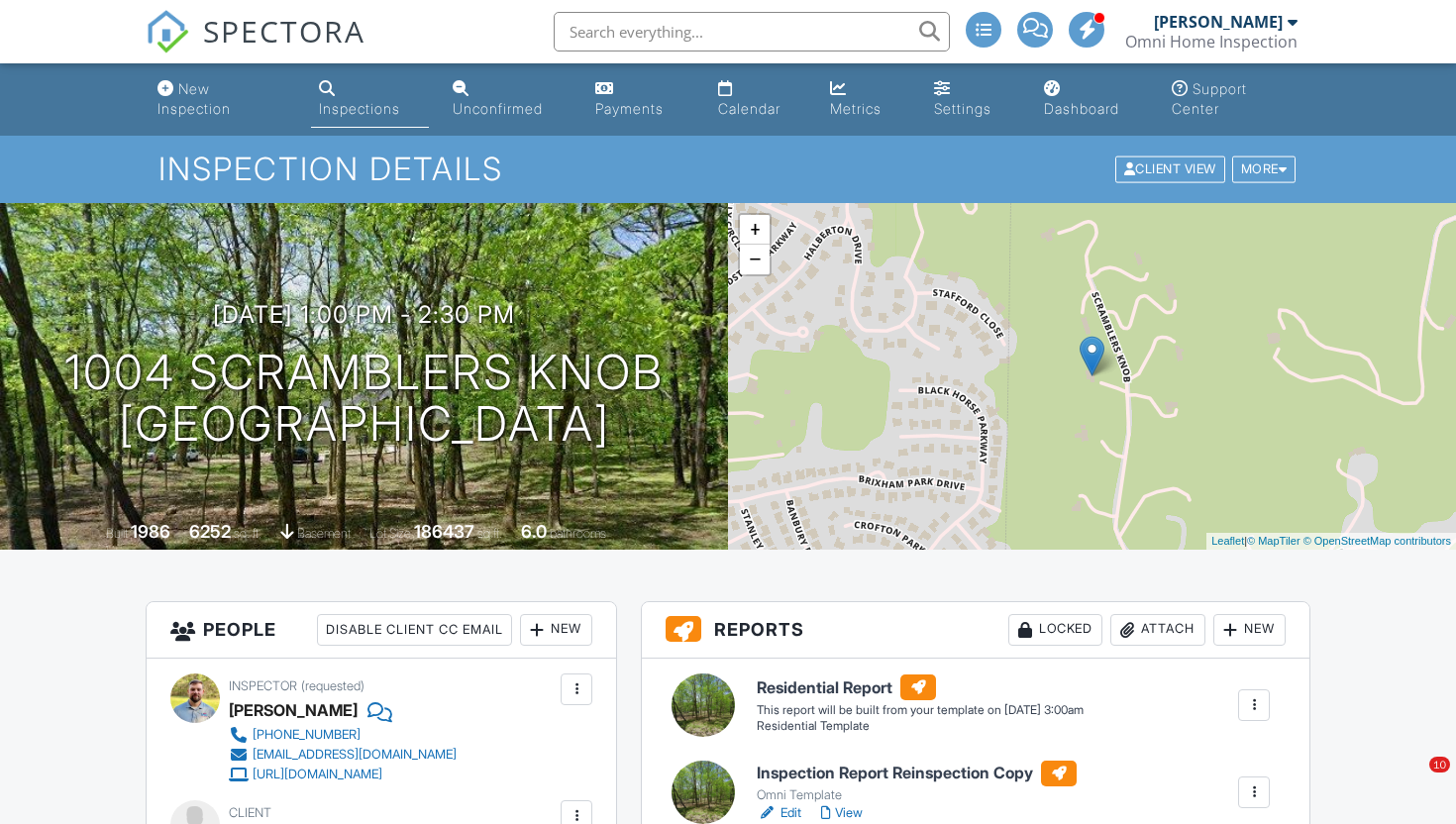 scroll, scrollTop: 164, scrollLeft: 0, axis: vertical 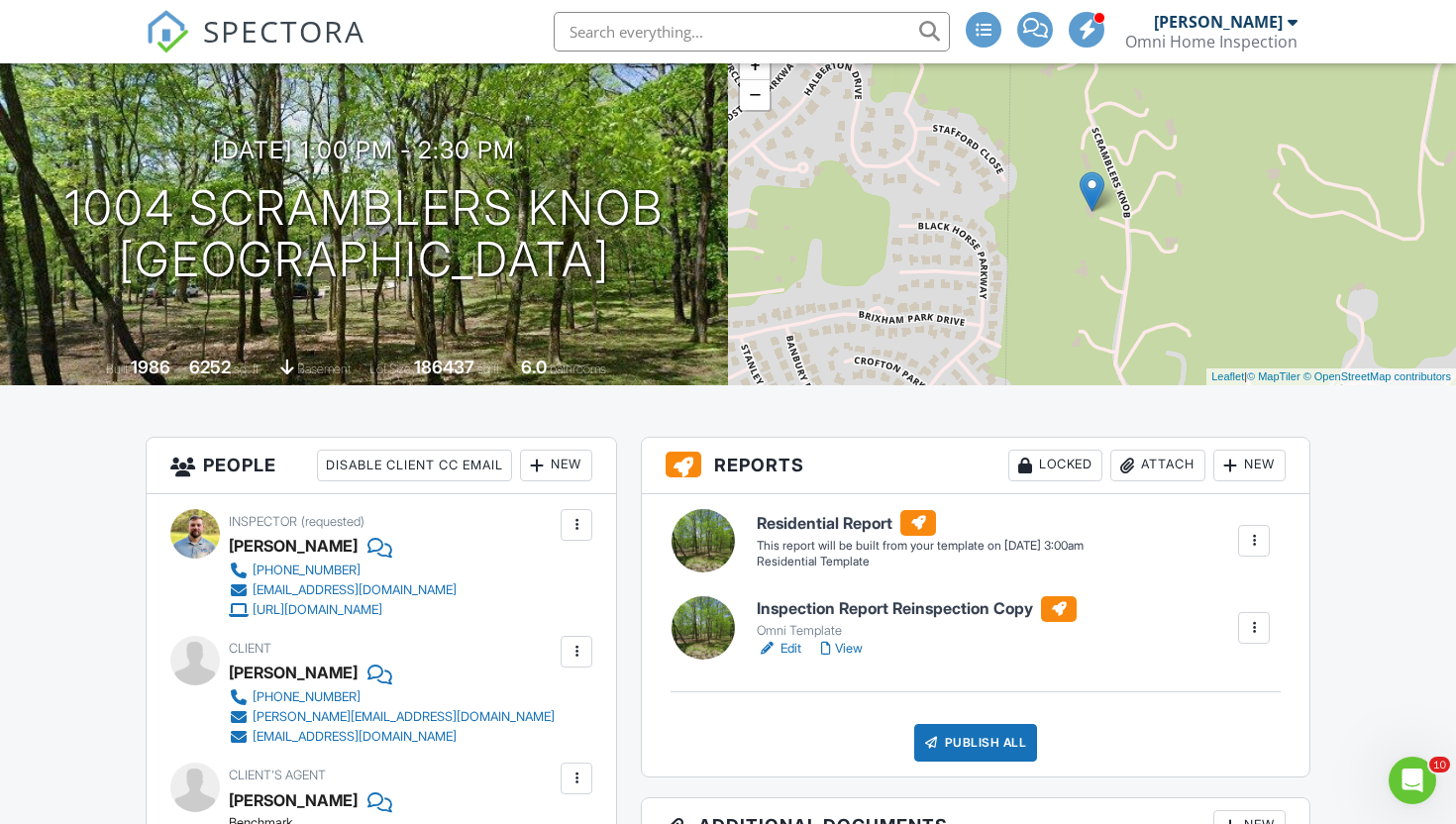 click at bounding box center (167, 32) 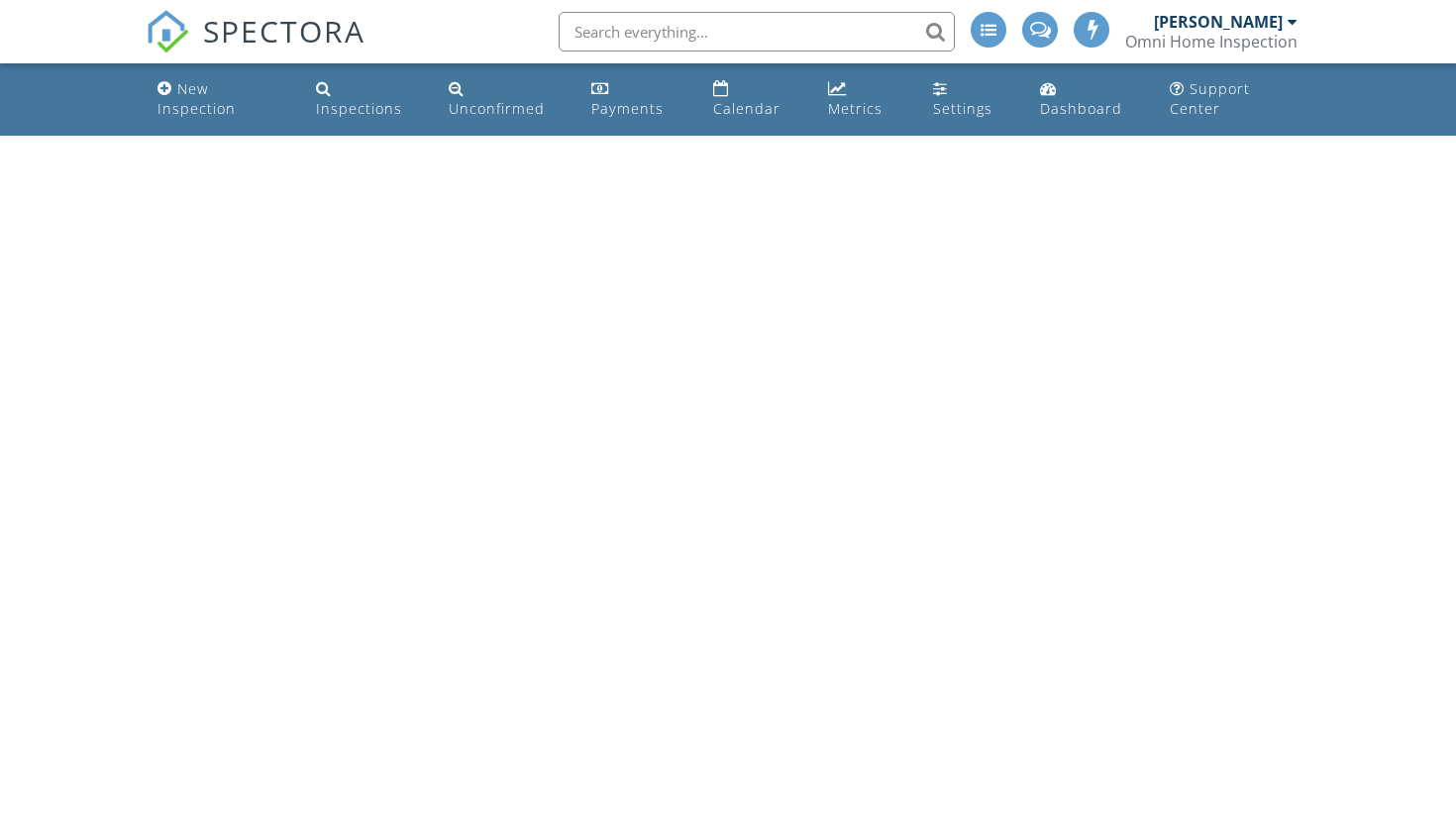 scroll, scrollTop: 0, scrollLeft: 0, axis: both 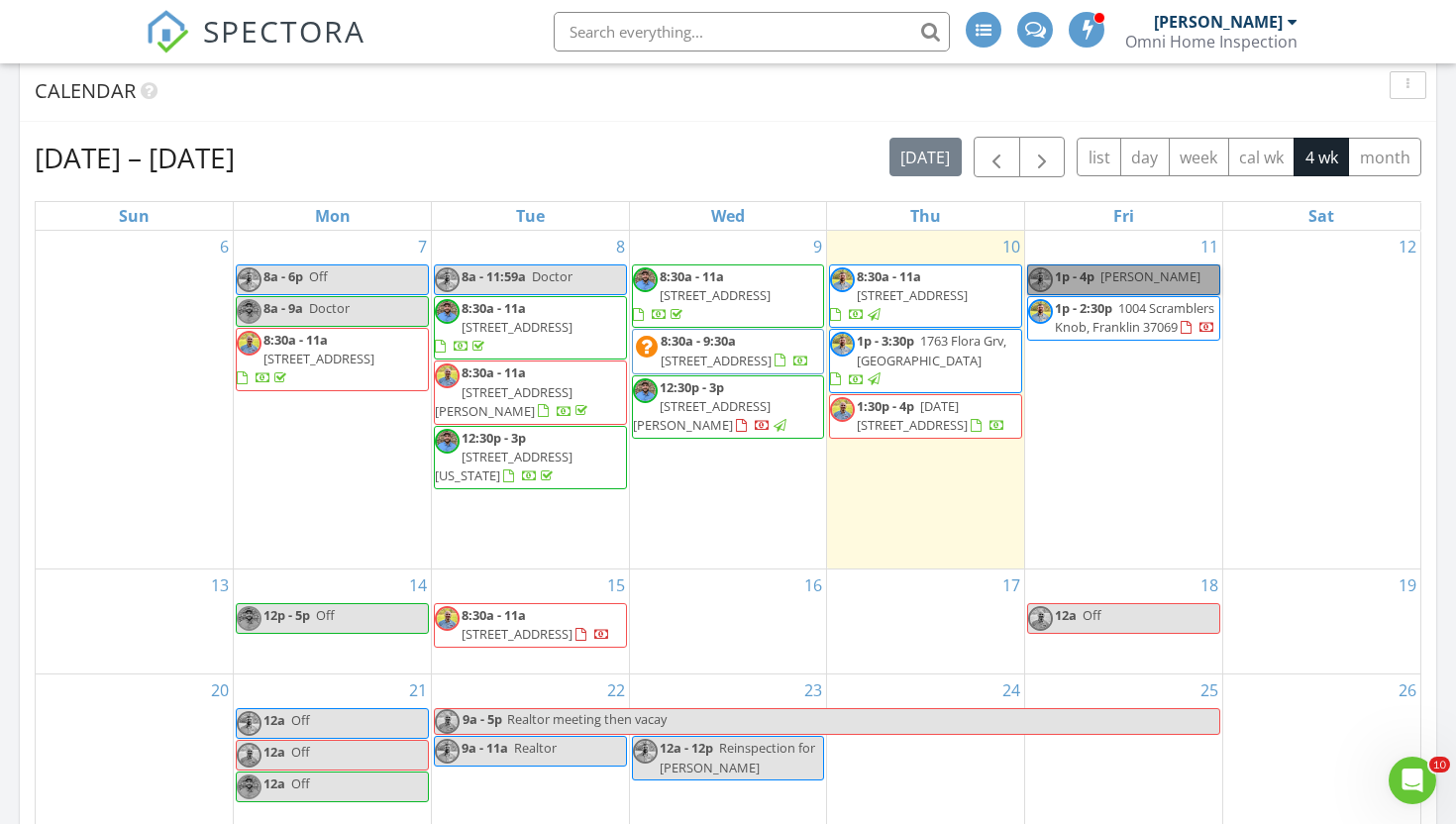 click on "1p - 4p
Jenny" at bounding box center (1123, 279) 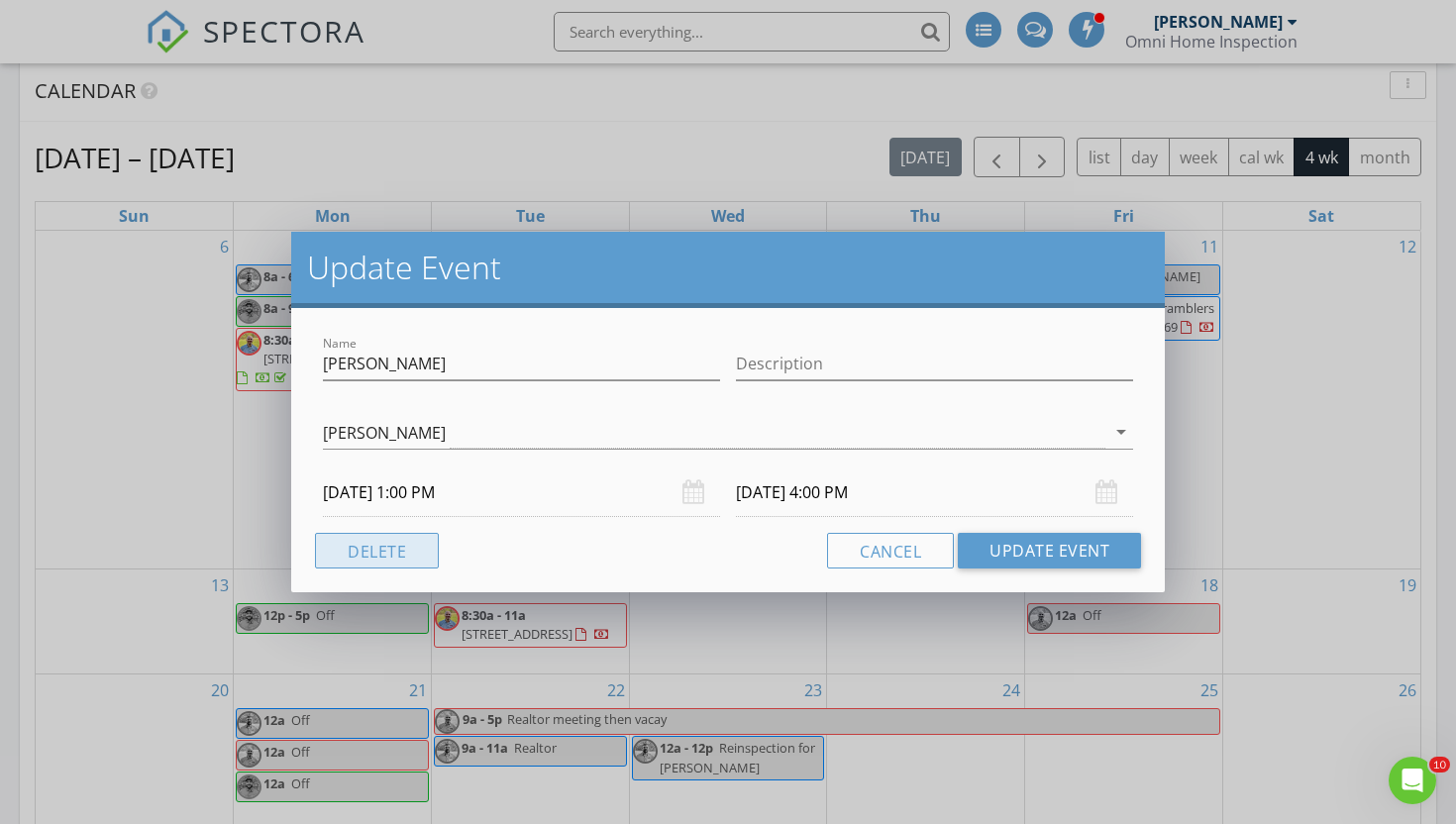 click on "Delete" at bounding box center [376, 551] 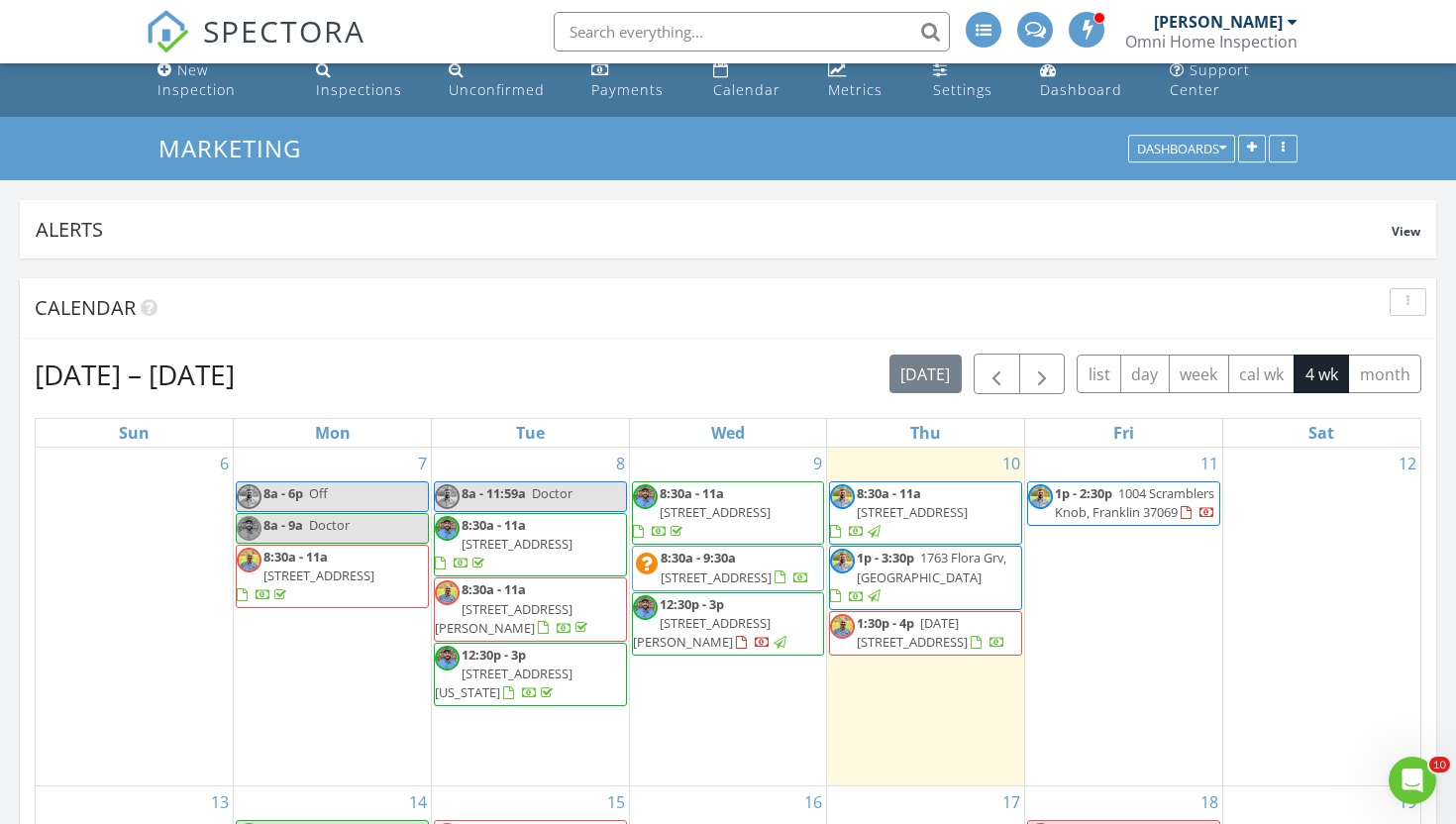 scroll, scrollTop: 0, scrollLeft: 0, axis: both 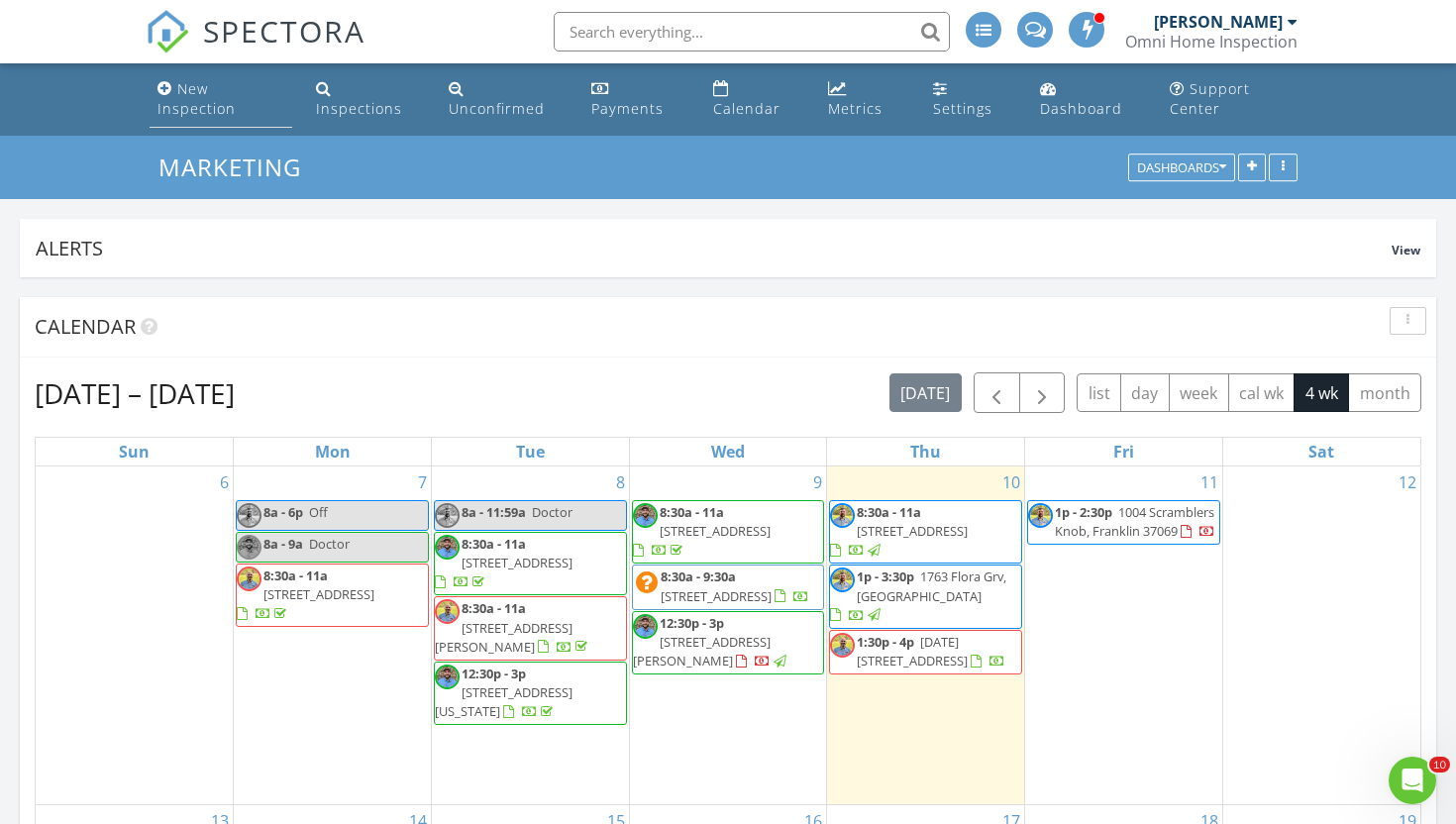 click on "New Inspection" at bounding box center (196, 98) 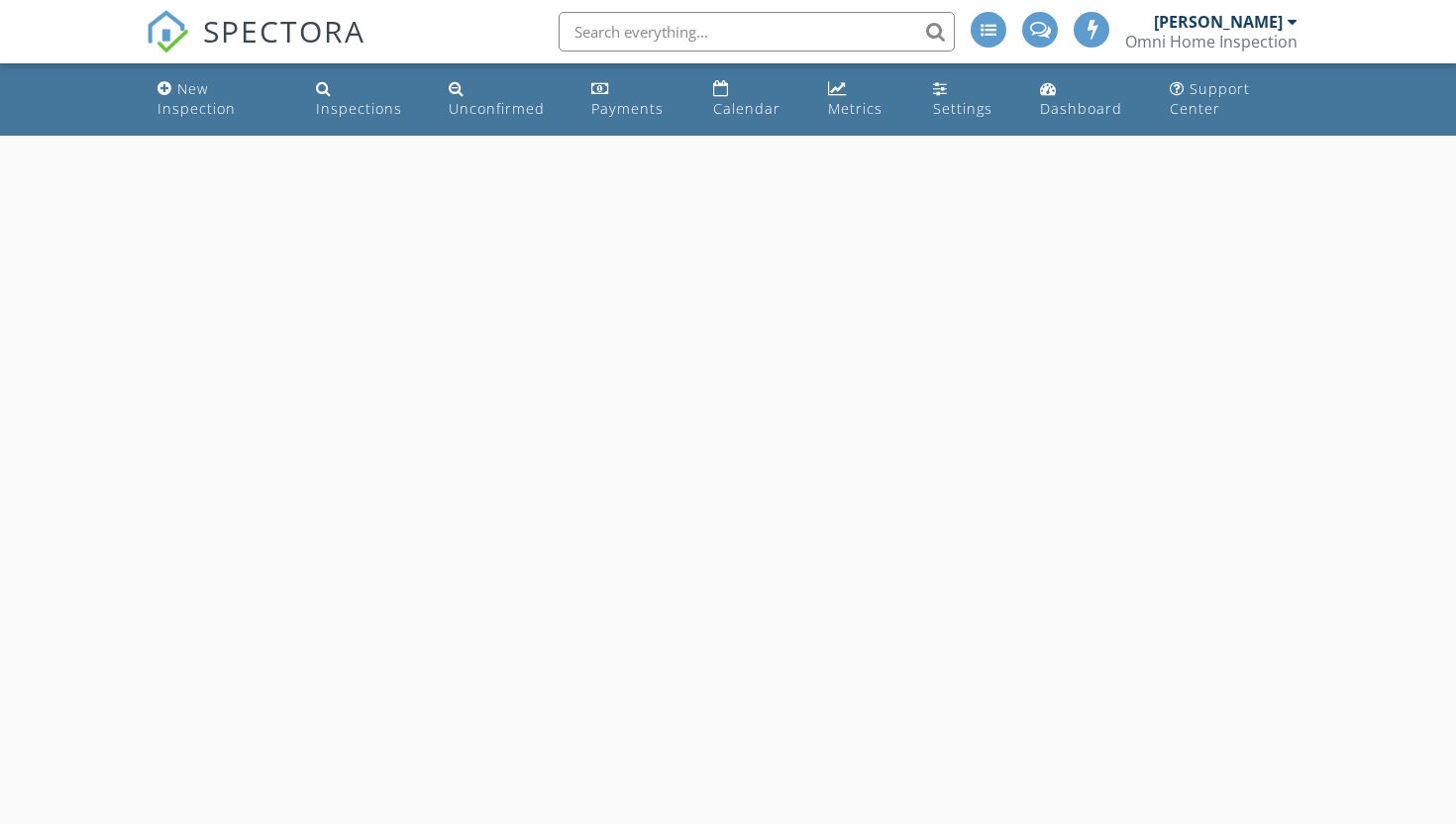 scroll, scrollTop: 0, scrollLeft: 0, axis: both 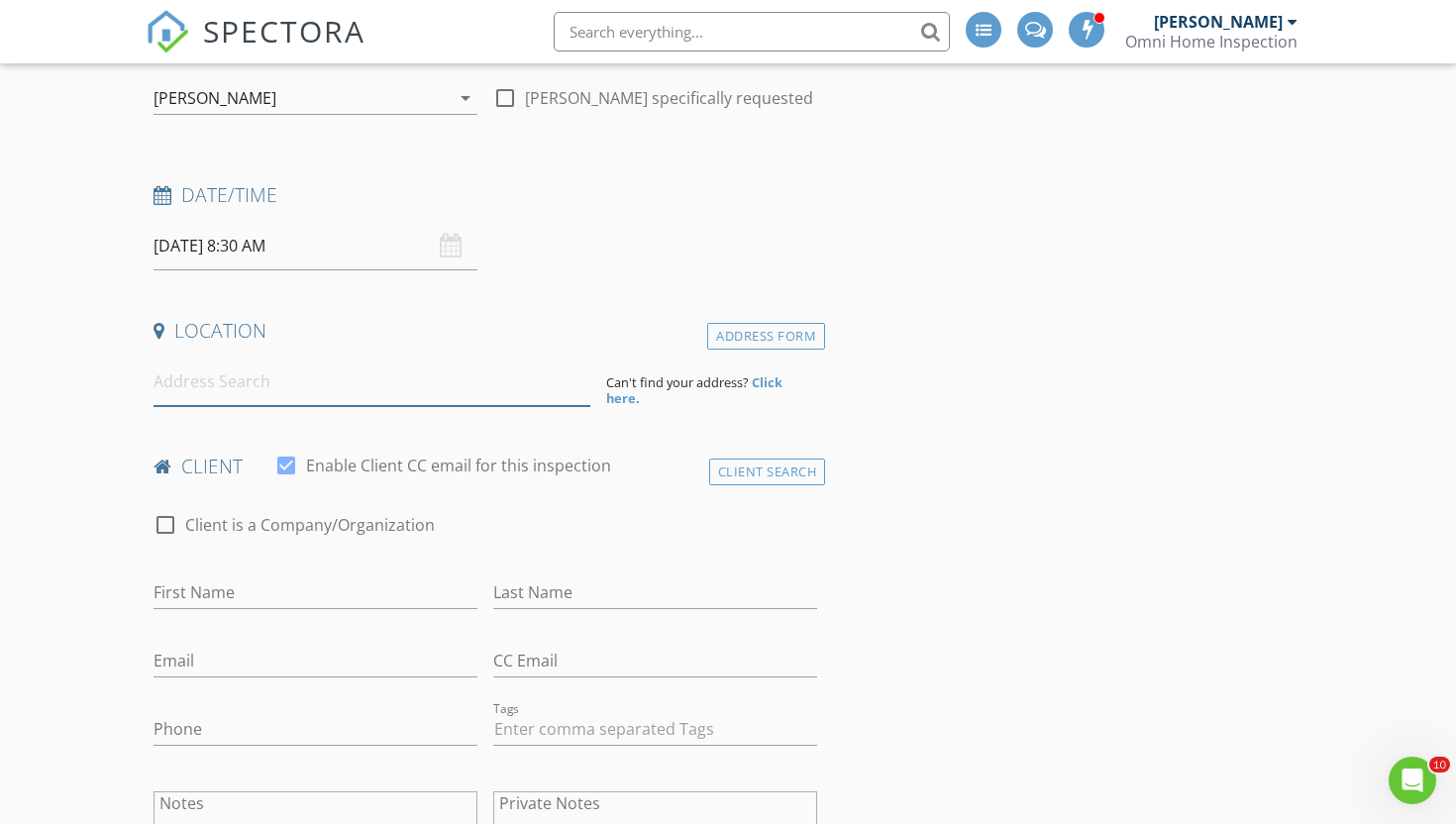 click at bounding box center (371, 381) 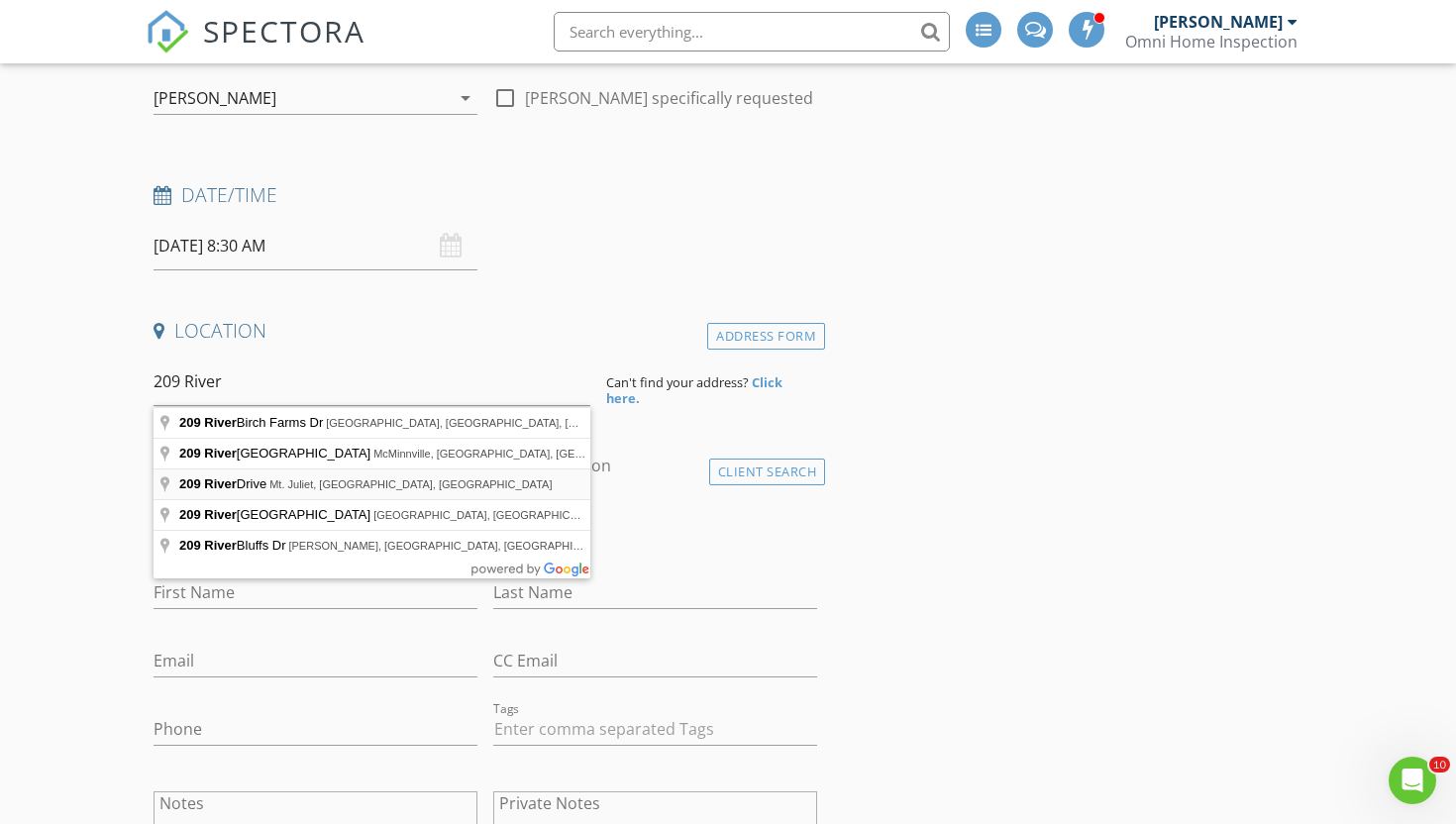 type on "209 River Drive, Mt. Juliet, TN, USA" 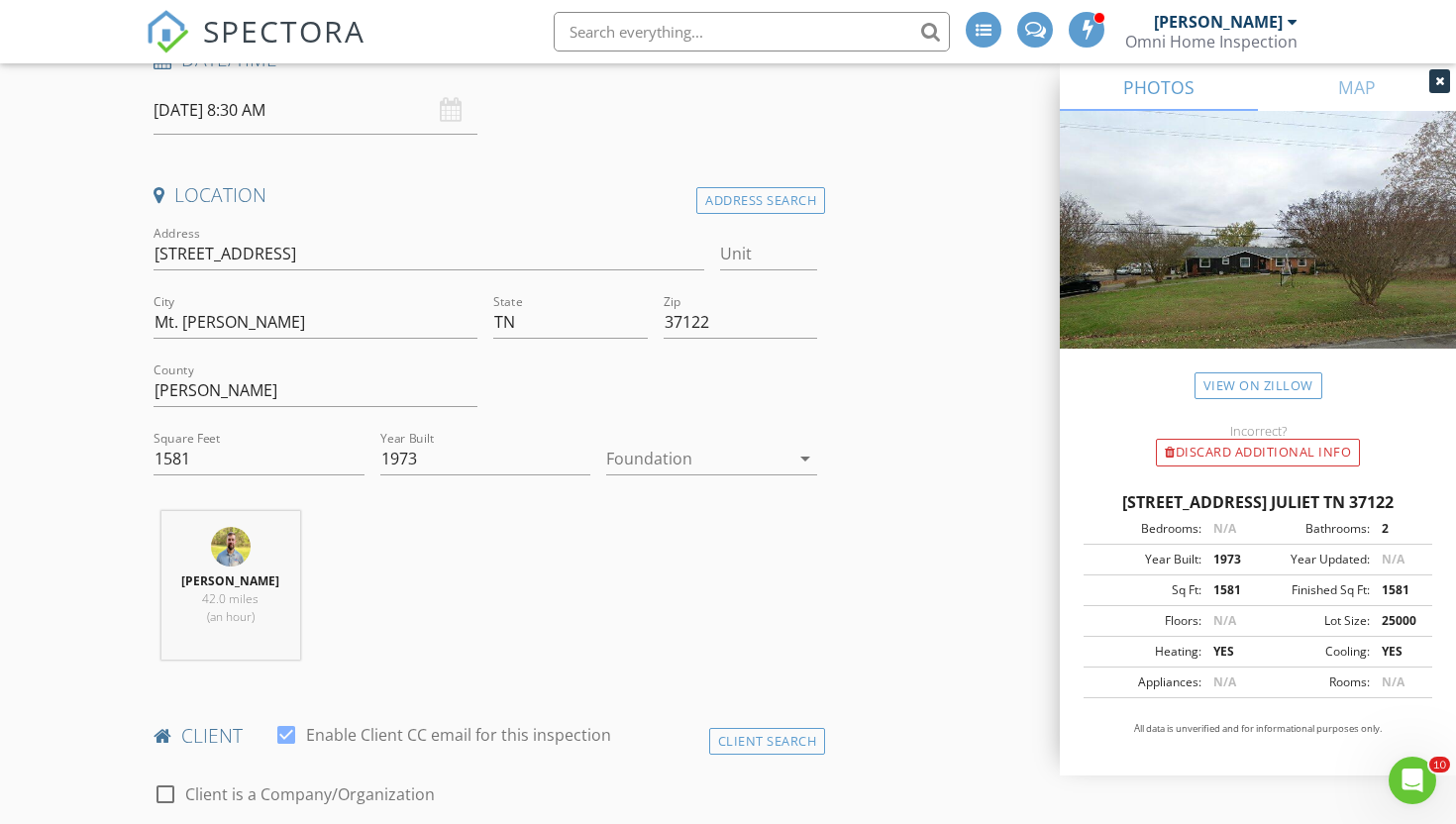 scroll, scrollTop: 371, scrollLeft: 0, axis: vertical 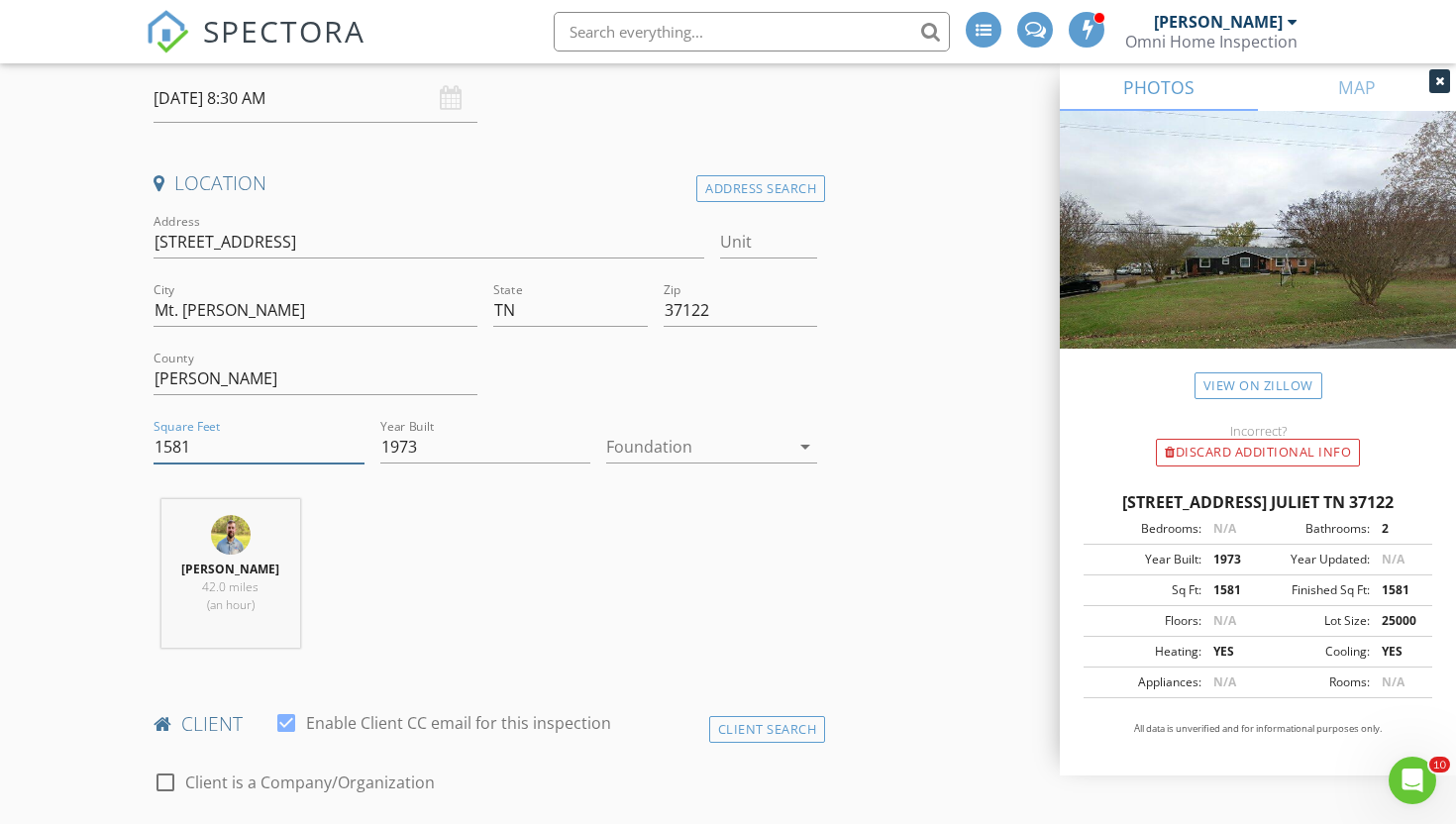 click on "1581" at bounding box center (259, 447) 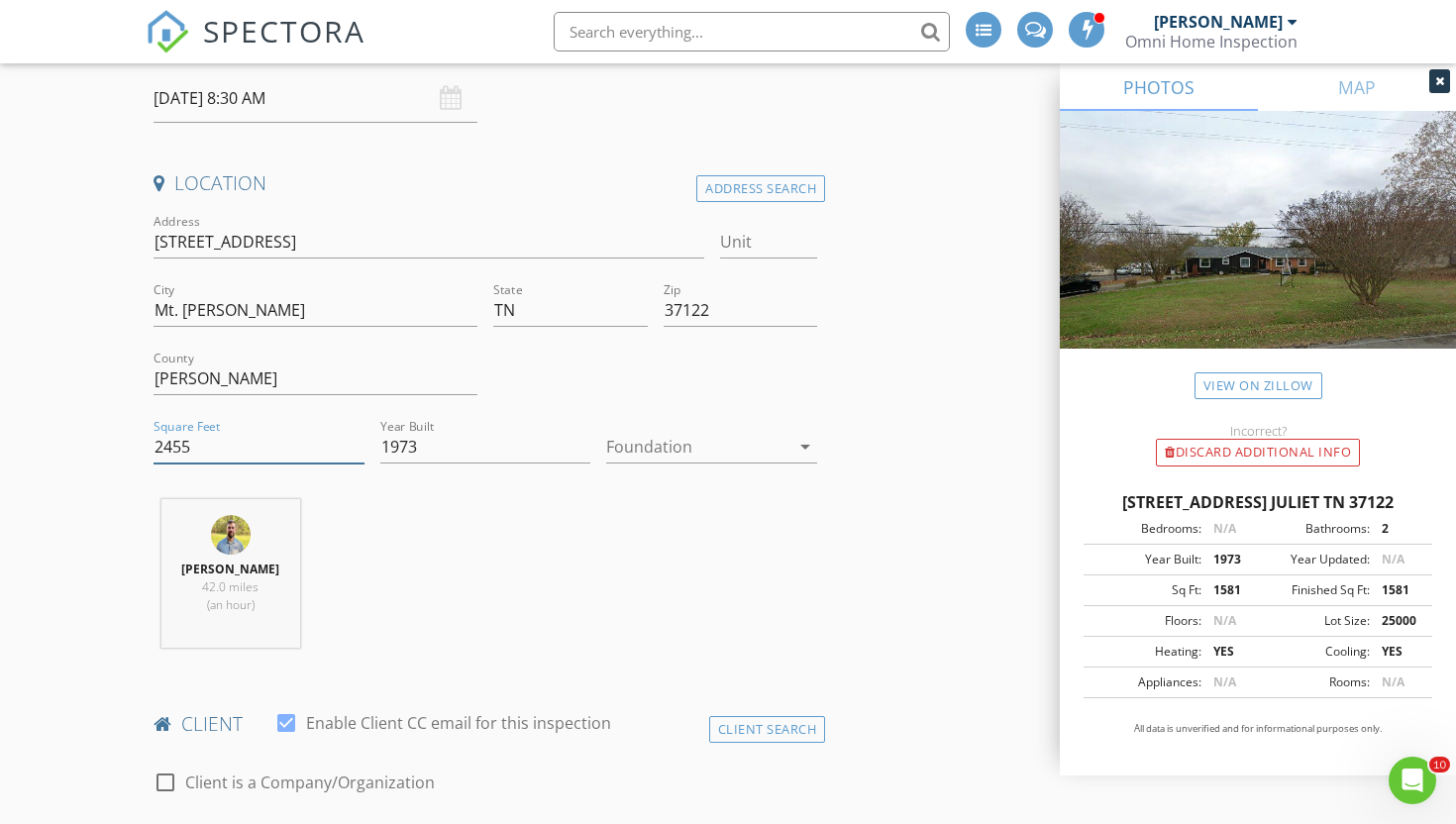 type on "2455" 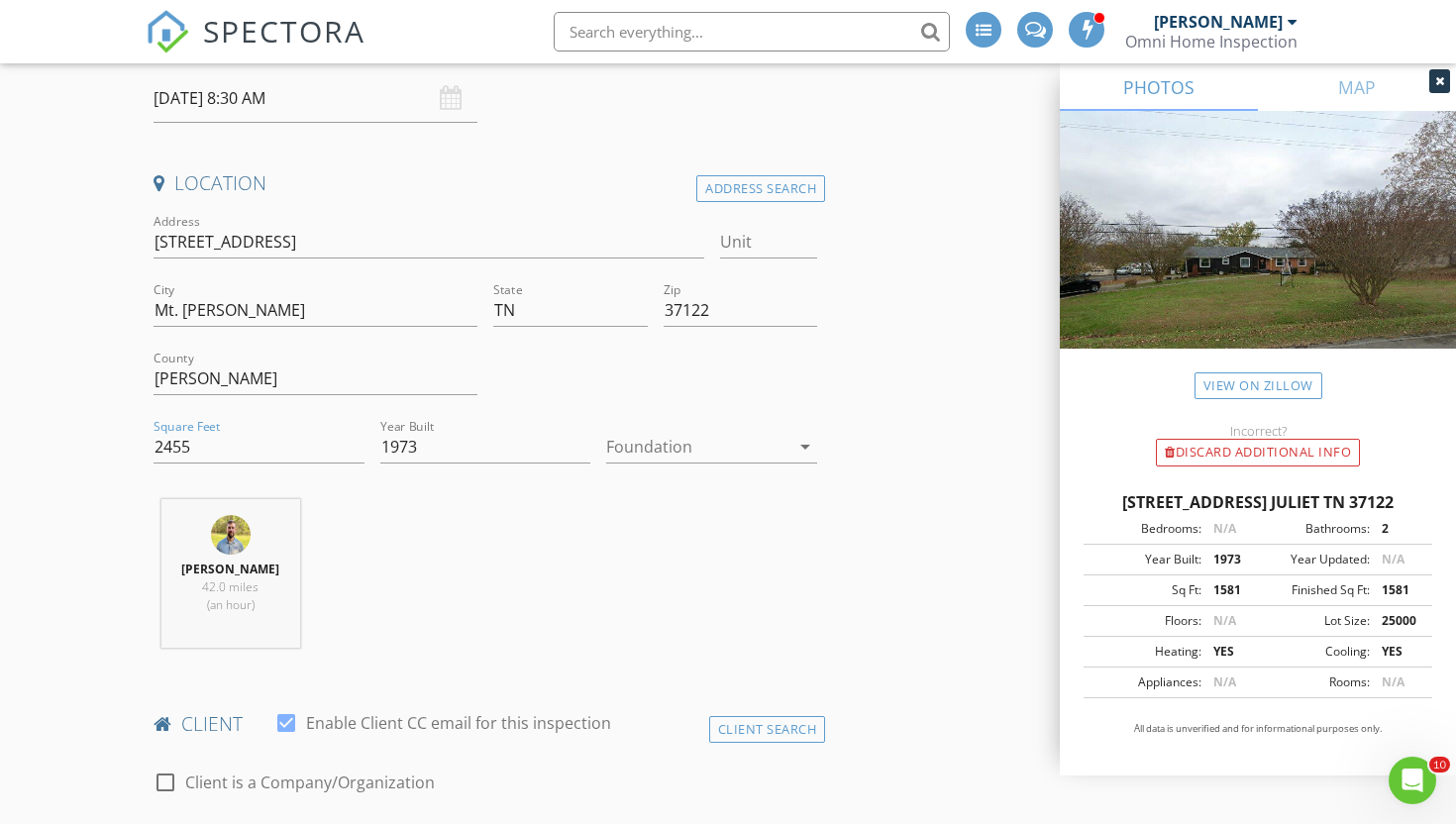 click at bounding box center [697, 447] 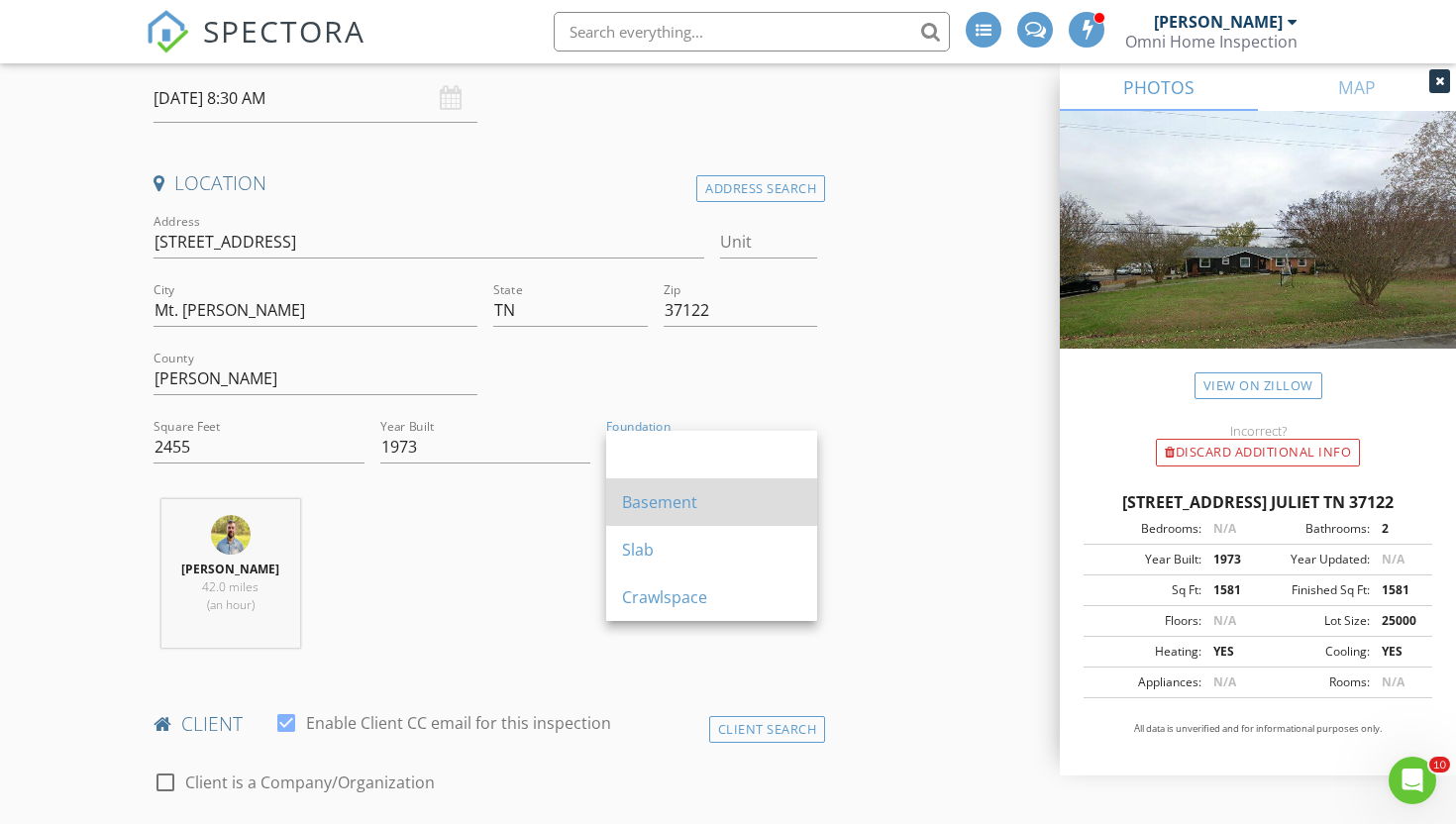 click on "Basement" at bounding box center [711, 502] 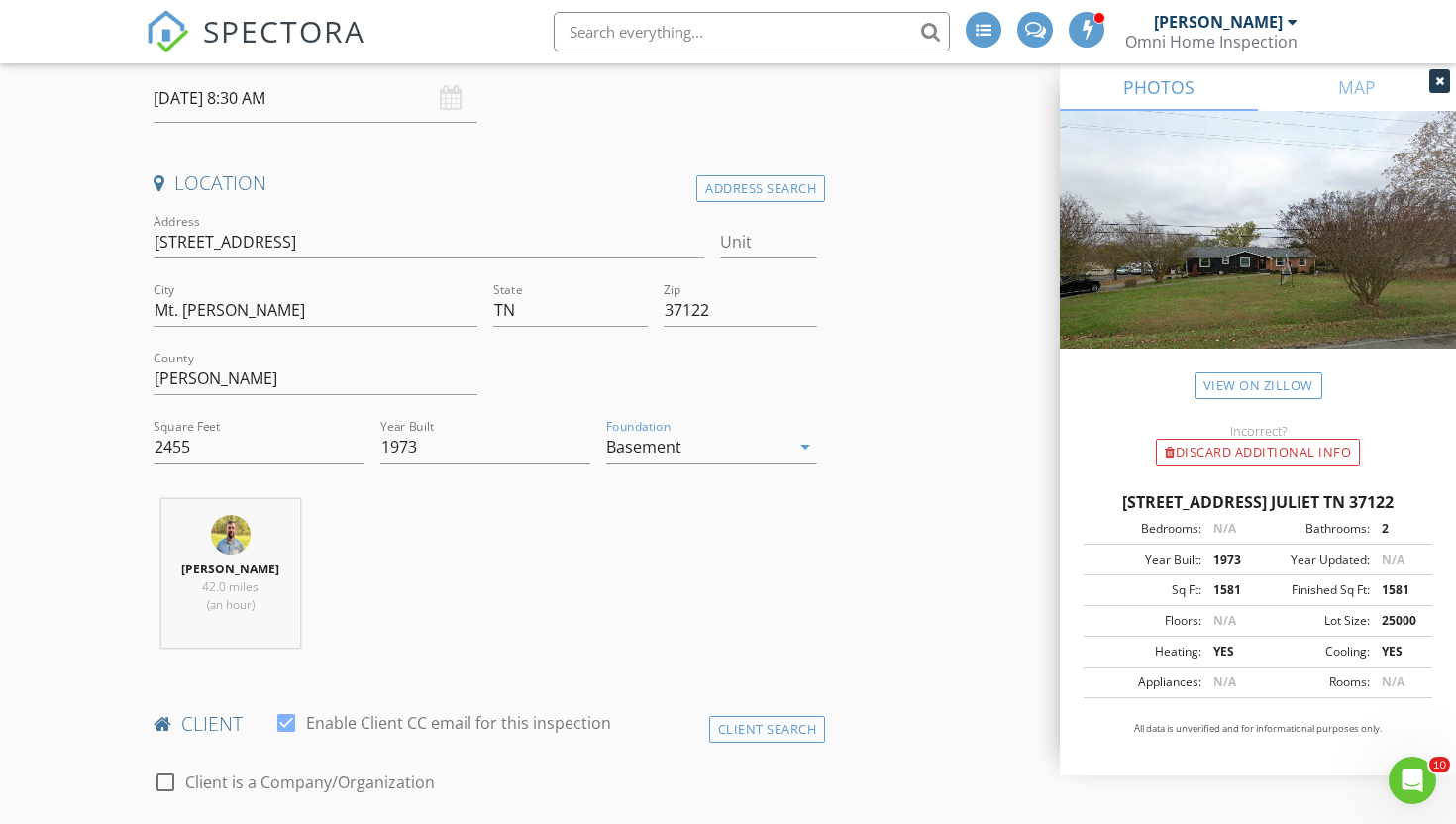 click on "INSPECTOR(S)
check_box   Dylan Winstead   PRIMARY   check_box_outline_blank   Ethan Brewer     check_box_outline_blank   Blake Lawson     Dylan Winstead arrow_drop_down   check_box_outline_blank Dylan Winstead specifically requested
Date/Time
07/11/2025 8:30 AM
Location
Address Search       Address 209 River Dr   Unit   City Mt. Juliet   State TN   Zip 37122   County Wilson     Square Feet 2455   Year Built 1973   Foundation Basement arrow_drop_down     Dylan Winstead     42.0 miles     (an hour)
client
check_box Enable Client CC email for this inspection   Client Search     check_box_outline_blank Client is a Company/Organization     First Name   Last Name   Email   CC Email   Phone         Tags         Notes   Private Notes
ADD ADDITIONAL client
SERVICES" at bounding box center (728, 1775) 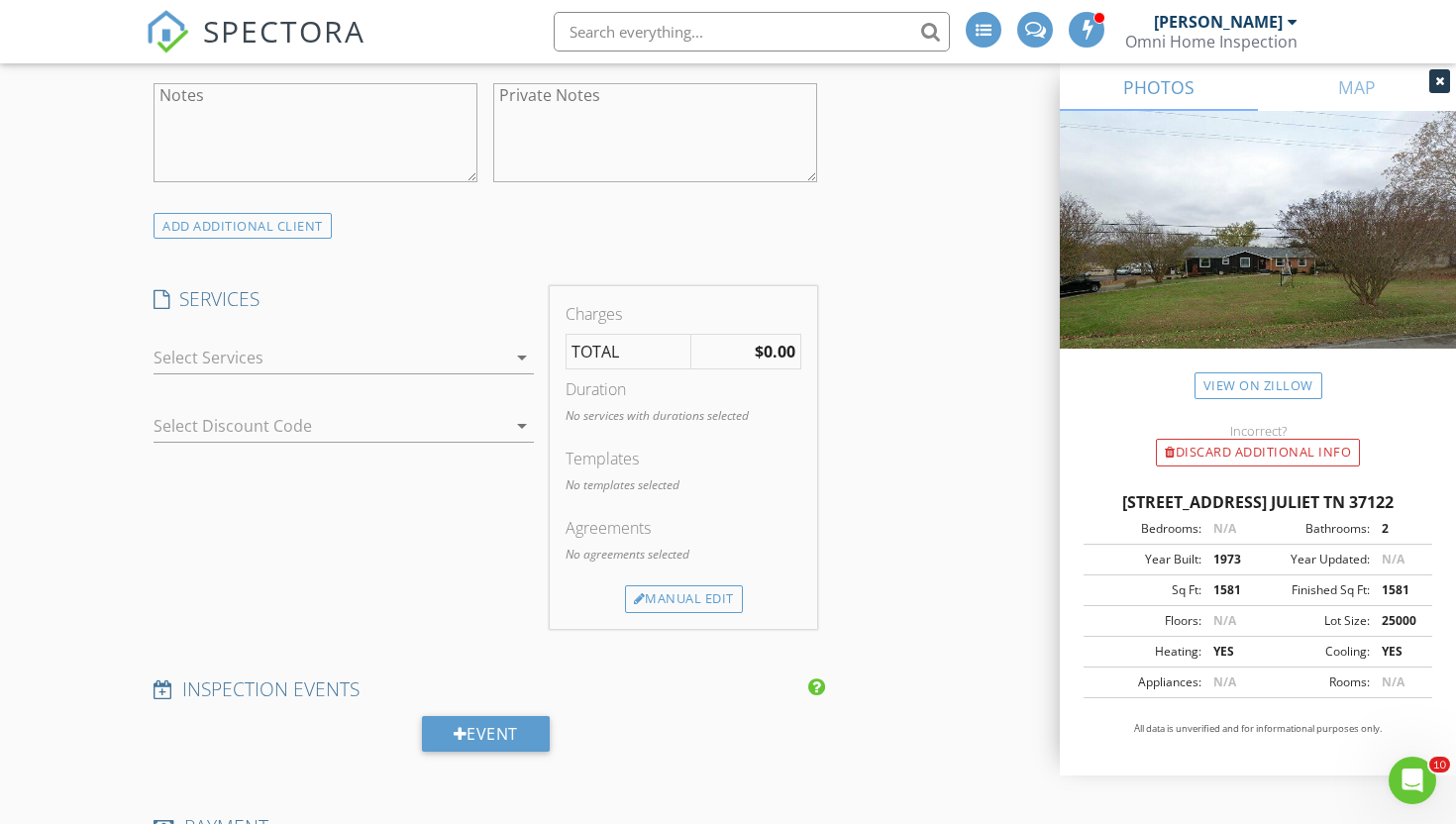 scroll, scrollTop: 1436, scrollLeft: 0, axis: vertical 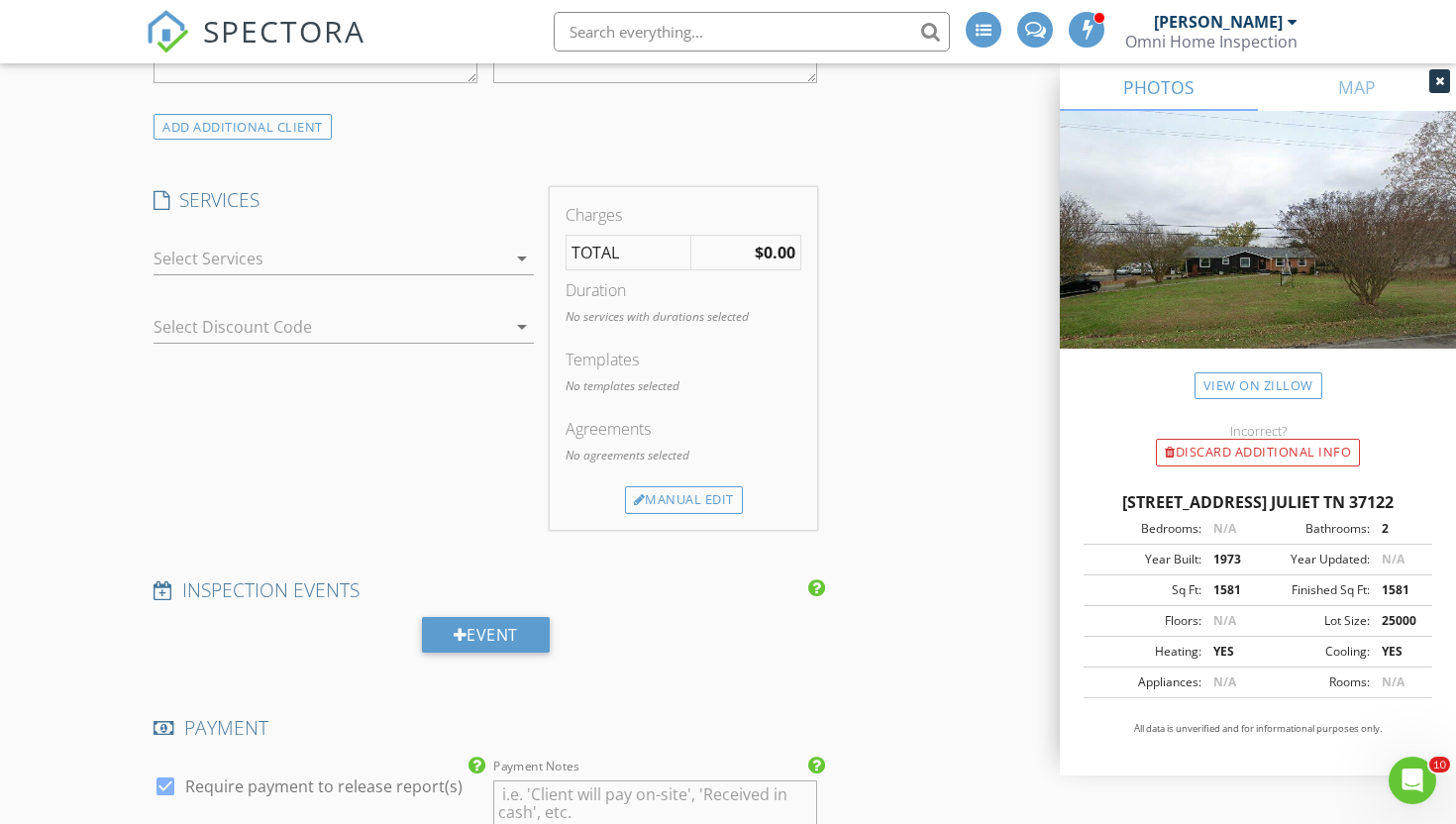click at bounding box center (330, 258) 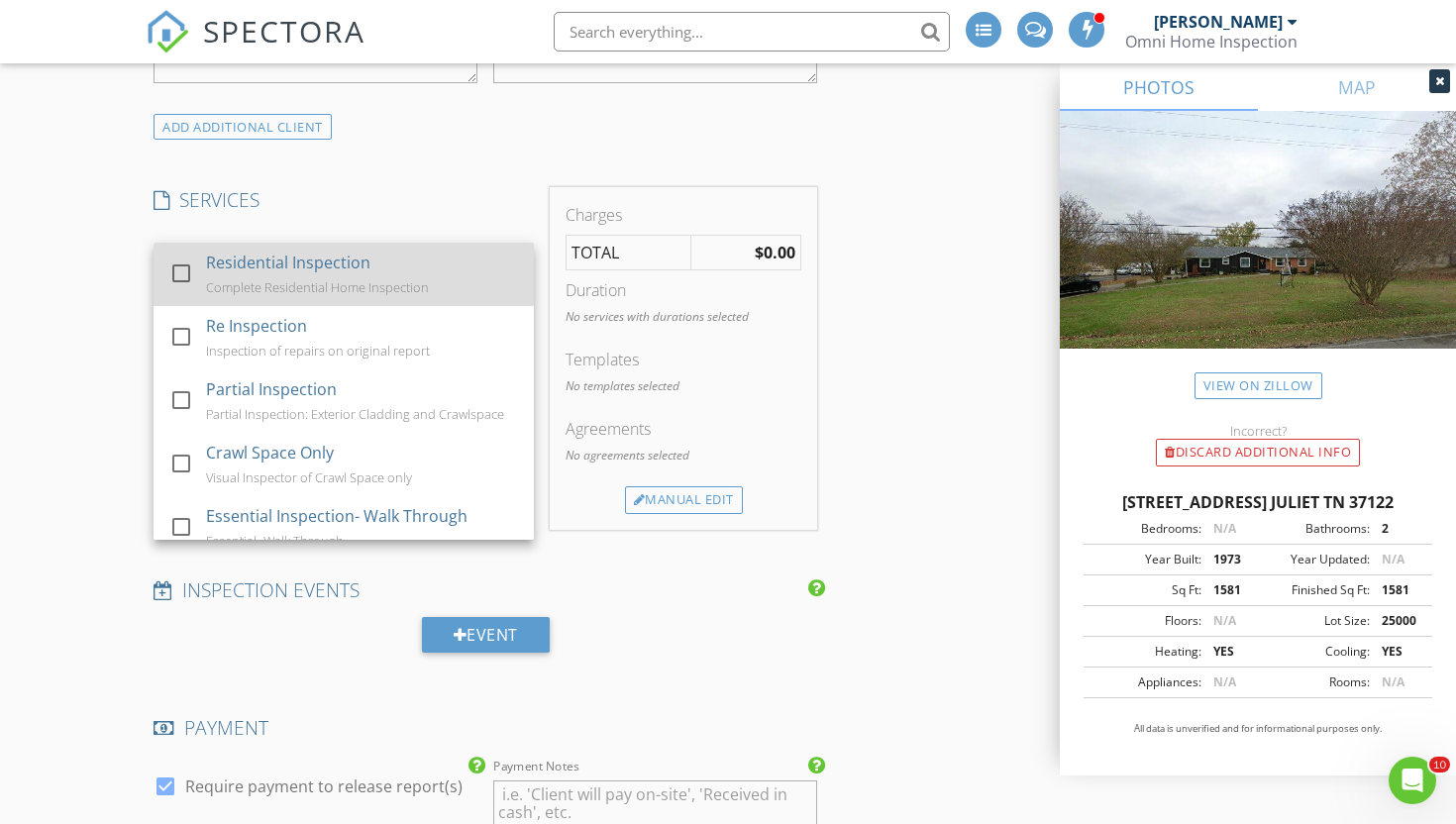 click on "Residential Inspection   Complete Residential Home Inspection" at bounding box center (362, 274) 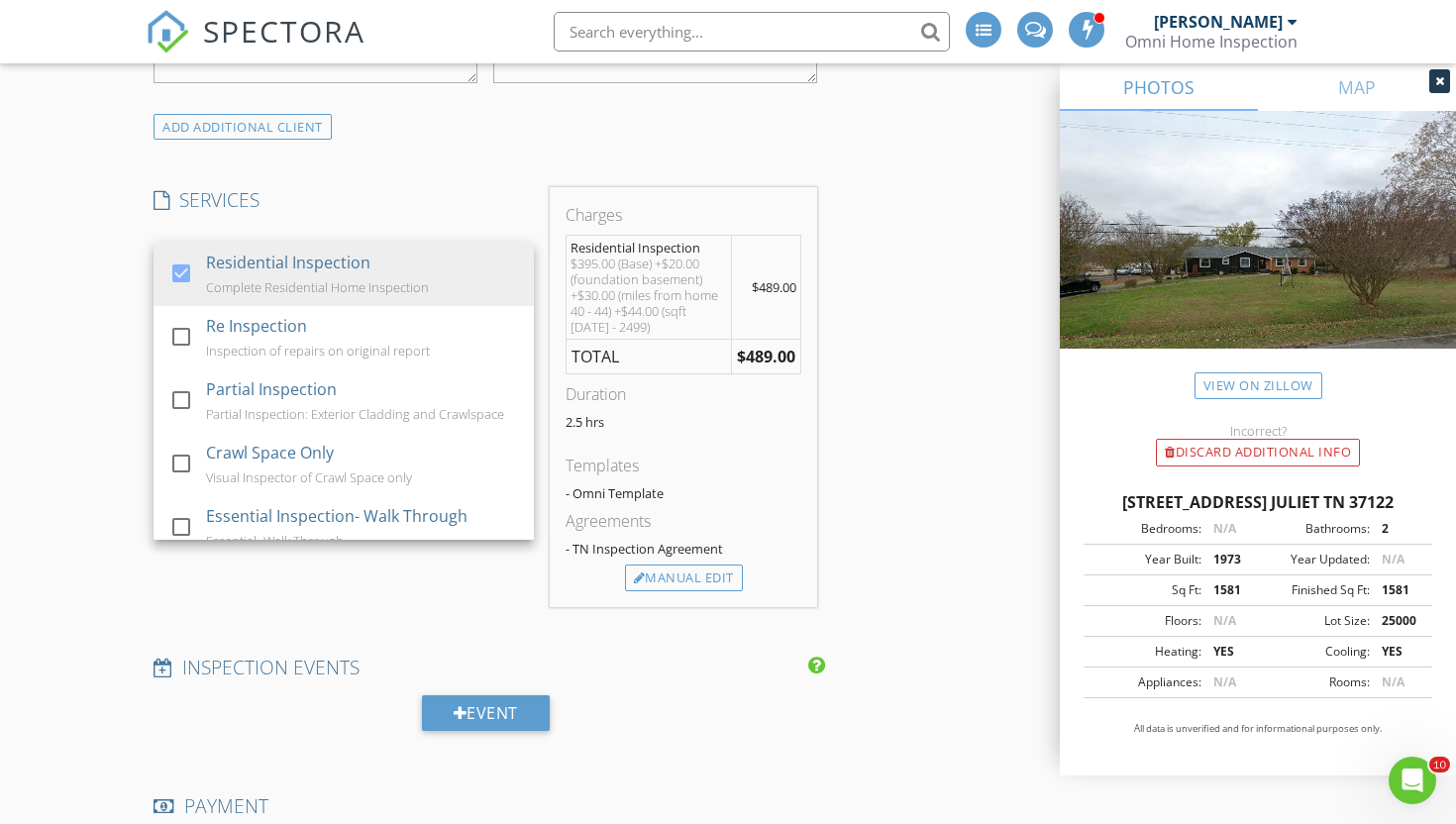 click on "INSPECTOR(S)
check_box   Dylan Winstead   PRIMARY   check_box_outline_blank   Ethan Brewer     check_box_outline_blank   Blake Lawson     Dylan Winstead arrow_drop_down   check_box_outline_blank Dylan Winstead specifically requested
Date/Time
07/11/2025 8:30 AM
Location
Address Search       Address 209 River Dr   Unit   City Mt. Juliet   State TN   Zip 37122   County Wilson     Square Feet 2455   Year Built 1973   Foundation Basement arrow_drop_down     Dylan Winstead     42.0 miles     (an hour)
client
check_box Enable Client CC email for this inspection   Client Search     check_box_outline_blank Client is a Company/Organization     First Name   Last Name   Email   CC Email   Phone         Tags         Notes   Private Notes
ADD ADDITIONAL client
SERVICES
check_box" at bounding box center (728, 749) 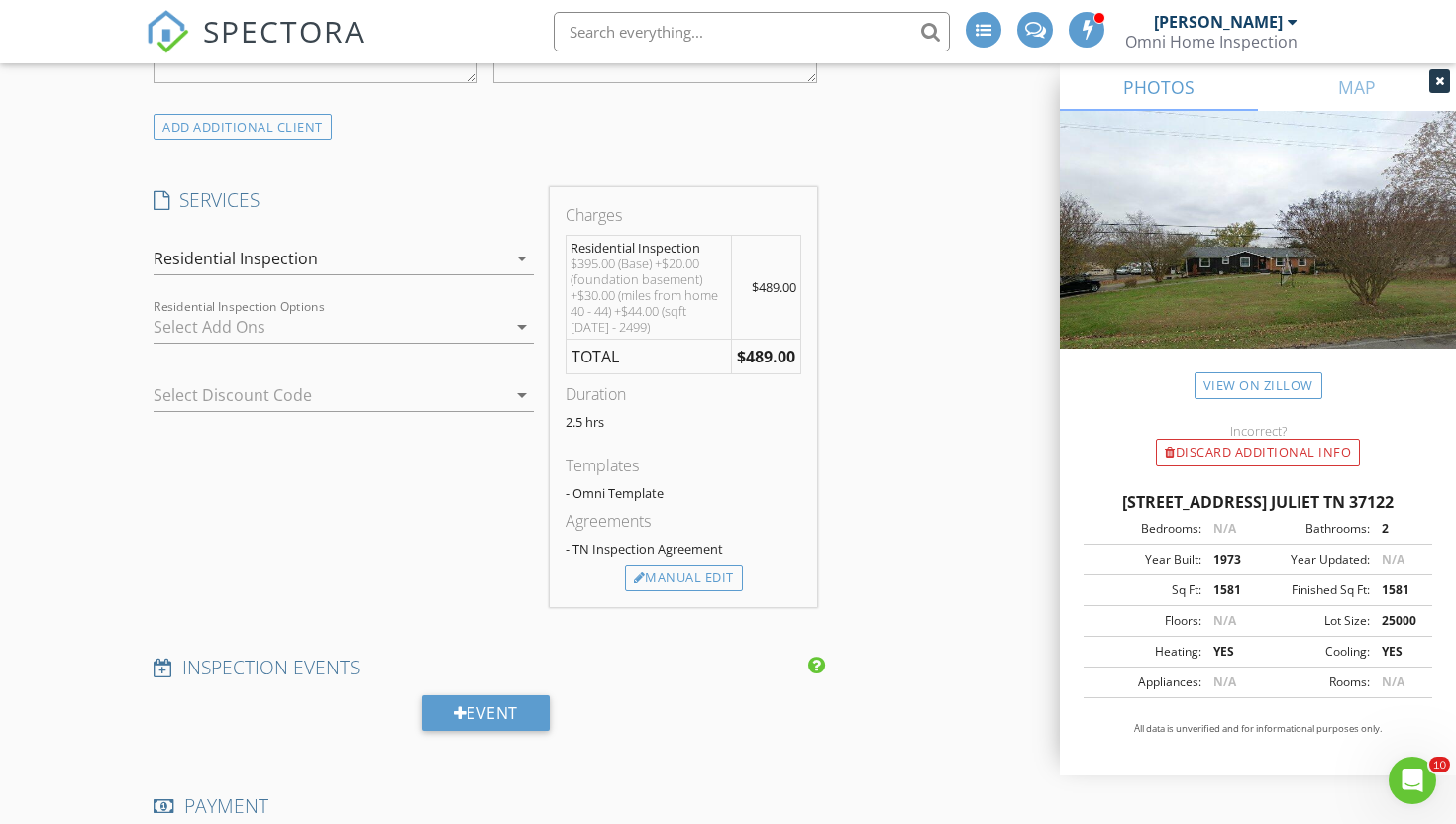 click at bounding box center [330, 327] 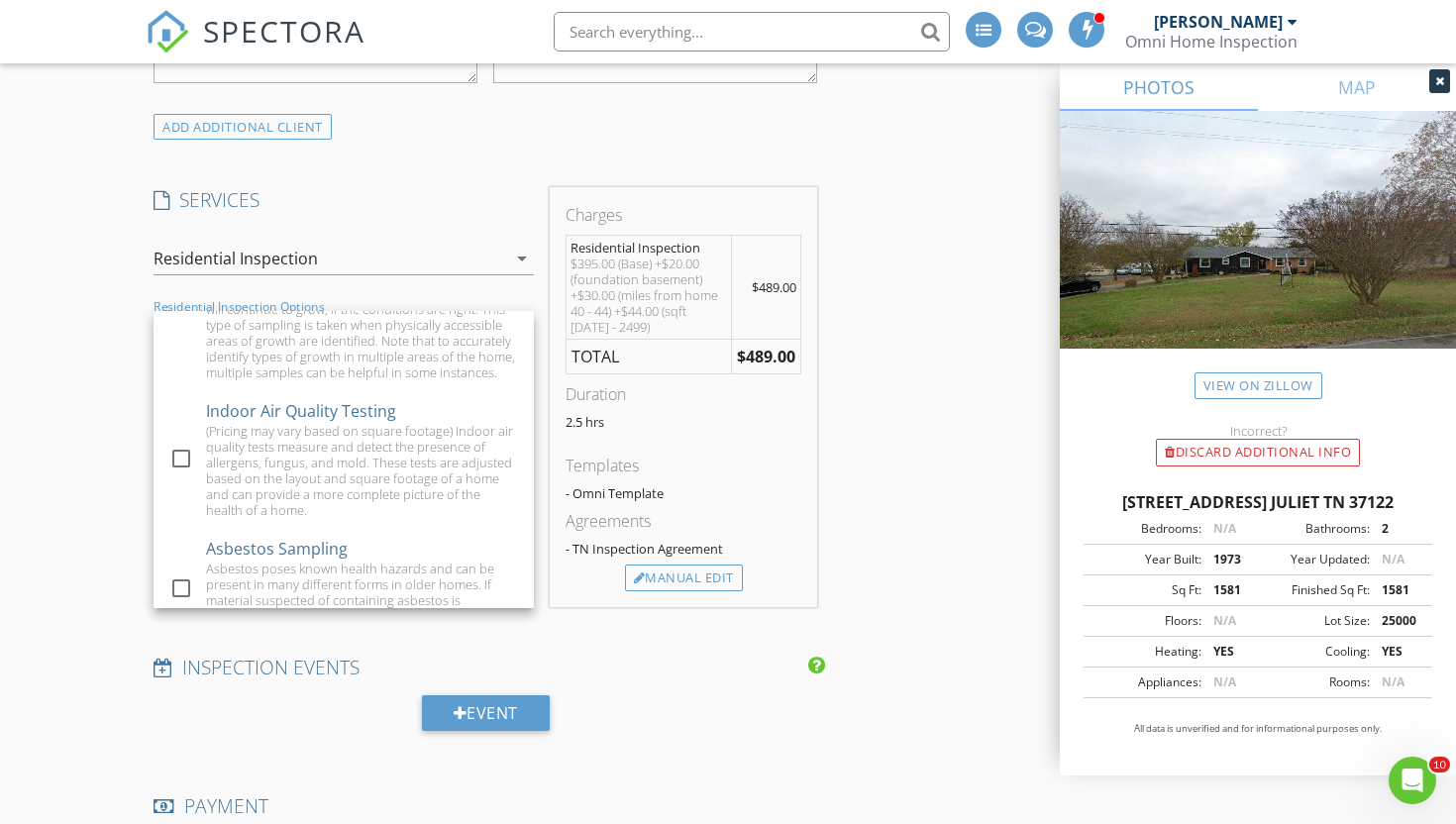 scroll, scrollTop: 0, scrollLeft: 0, axis: both 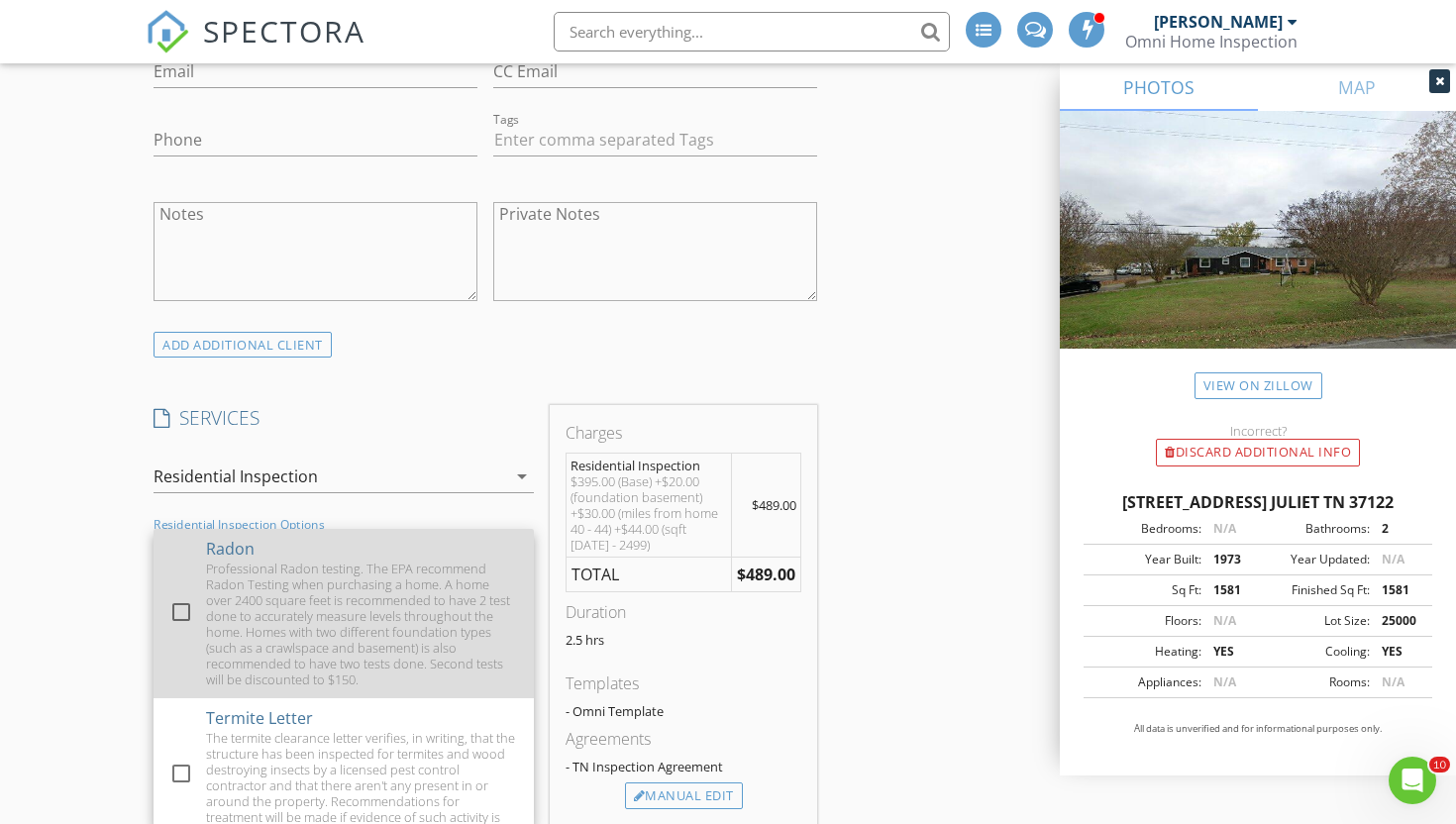 click on "Professional Radon testing. The EPA recommend Radon Testing when purchasing a home. A home over 2400 square feet is recommended to have 2 test done to accurately measure levels throughout the home. Homes with two different foundation types (such as a crawlspace and basement) is also recommended to have two tests done. Second tests will be discounted to $150." at bounding box center (362, 624) 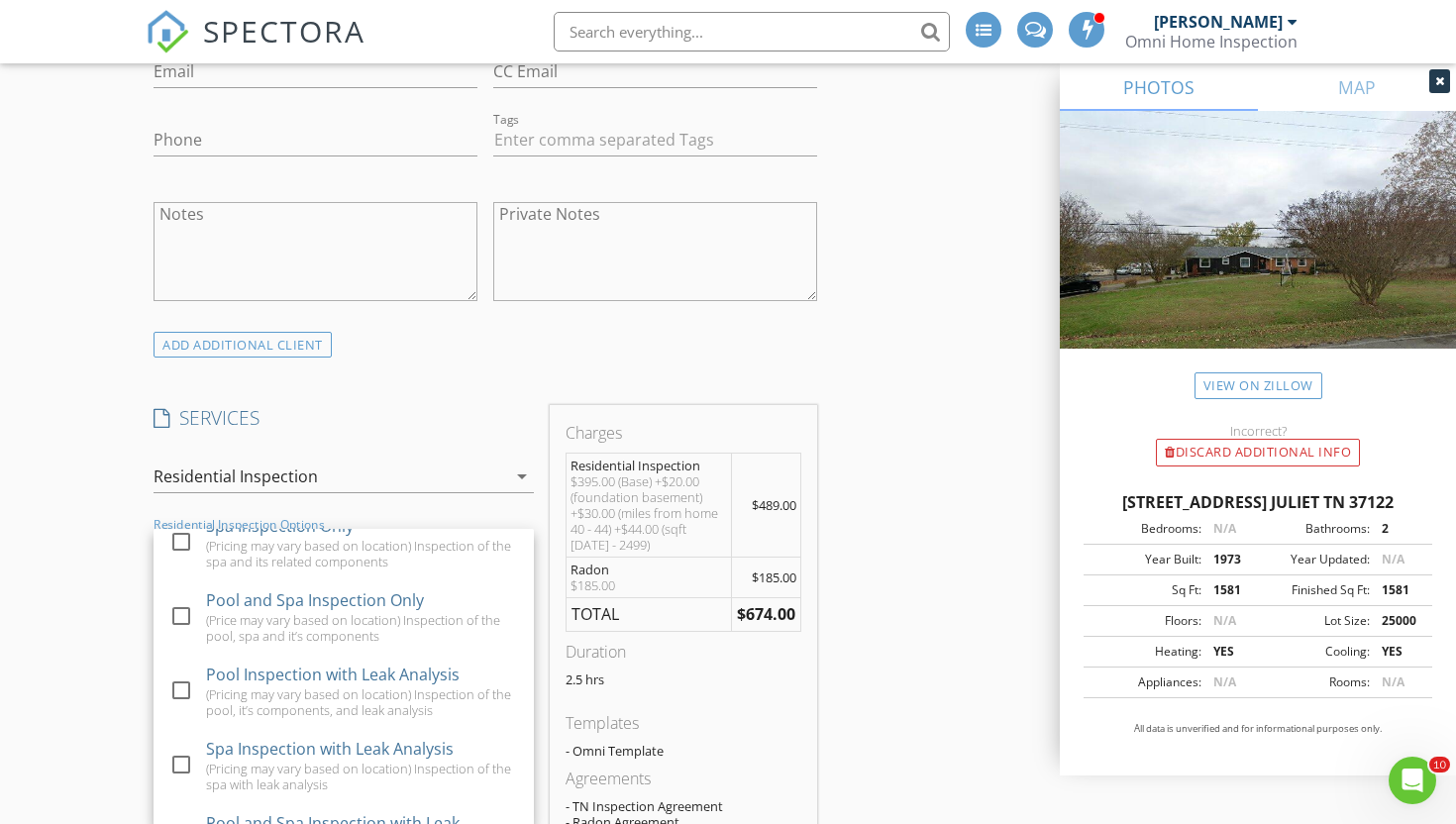 scroll, scrollTop: 1915, scrollLeft: 0, axis: vertical 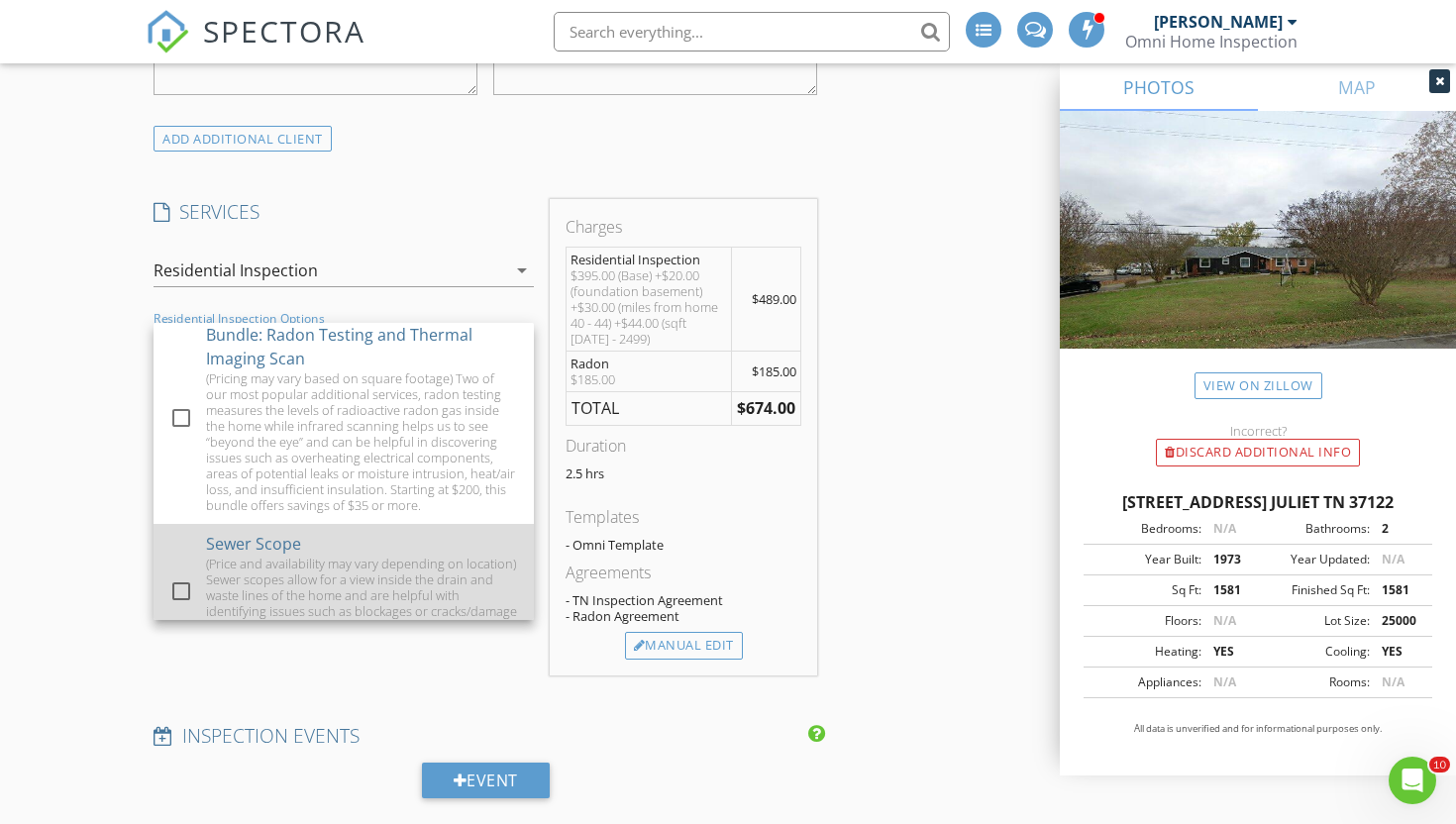 click on "(Price and availability may vary depending on location) Sewer scopes allow for a view inside the drain and waste lines of the home and are helpful with identifying issues such as blockages or cracks/damage in the plumbing system in otherwise concealed areas of the property." at bounding box center [362, 603] 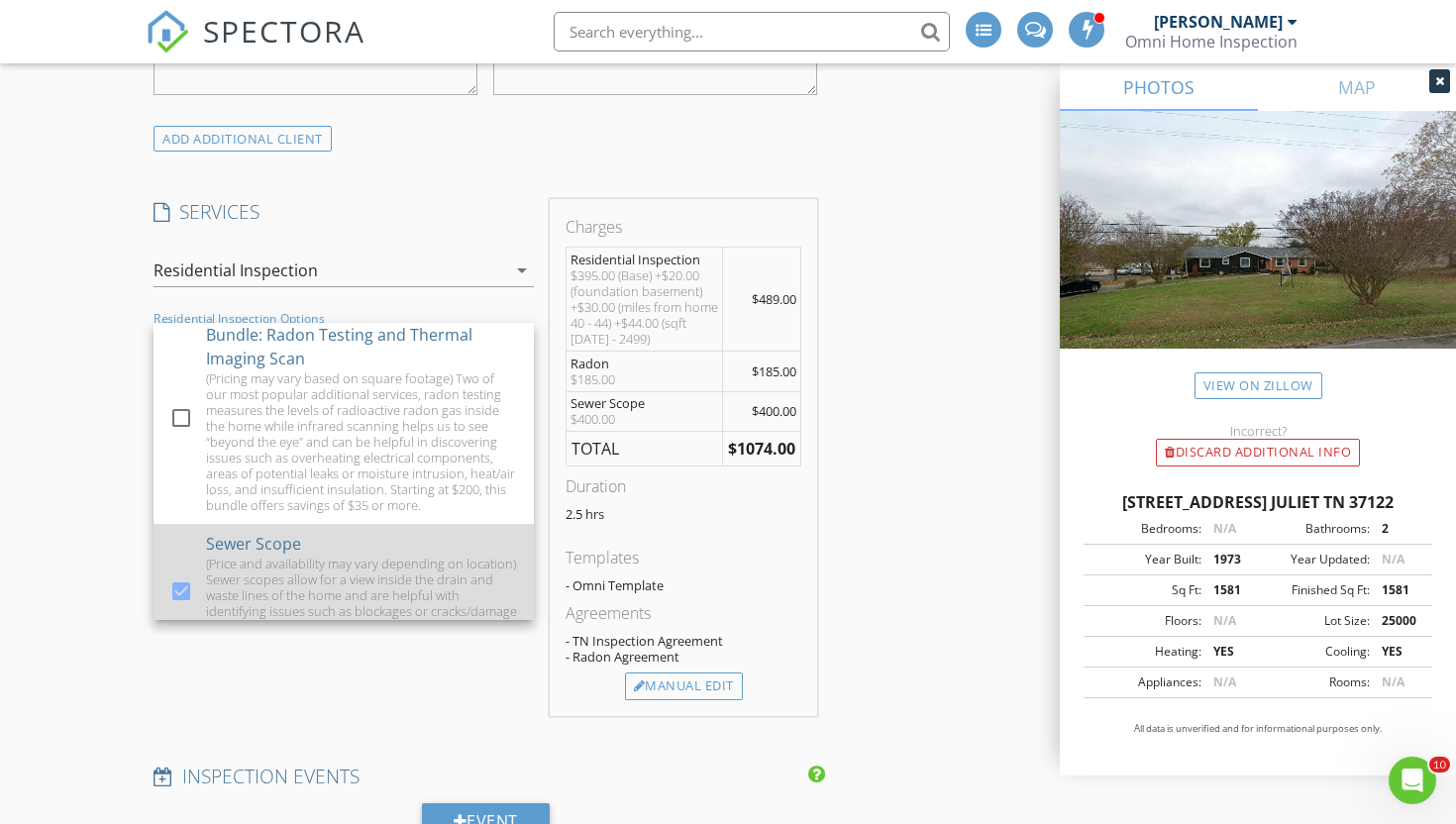 click on "(Price and availability may vary depending on location) Sewer scopes allow for a view inside the drain and waste lines of the home and are helpful with identifying issues such as blockages or cracks/damage in the plumbing system in otherwise concealed areas of the property." at bounding box center [362, 603] 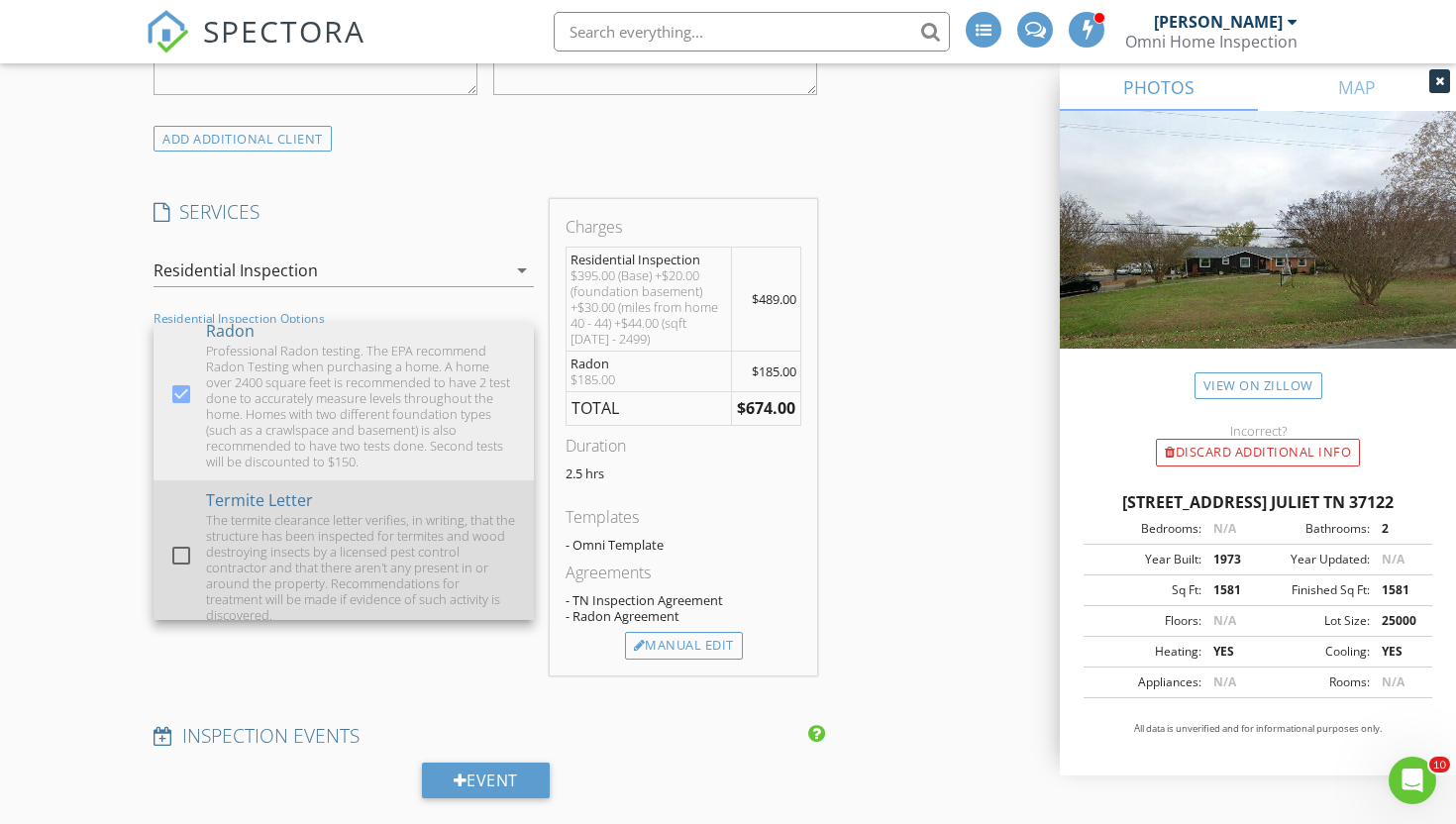 scroll, scrollTop: 9, scrollLeft: 0, axis: vertical 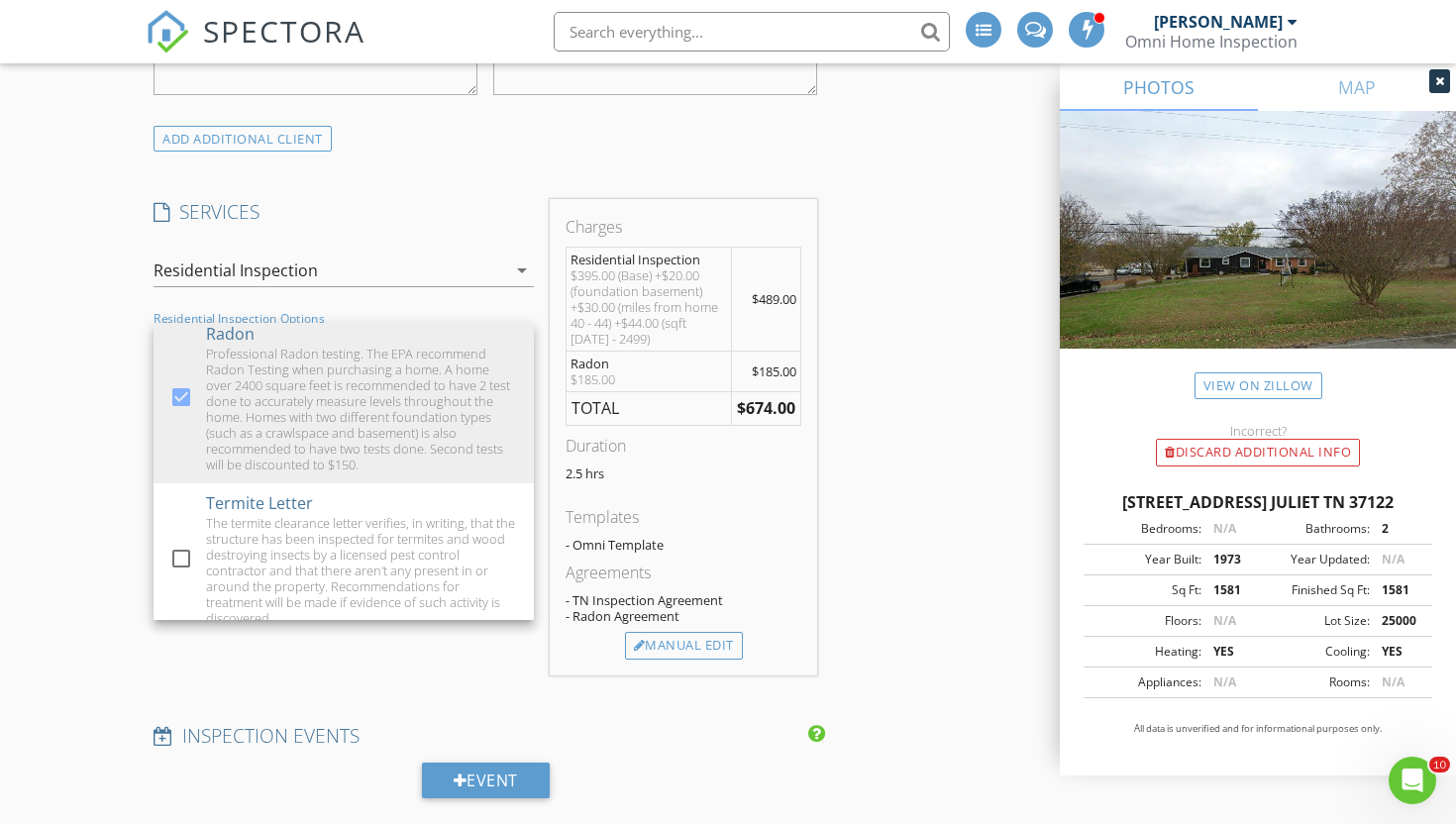 click on "INSPECTOR(S)
check_box   Dylan Winstead   PRIMARY   check_box_outline_blank   Ethan Brewer     check_box_outline_blank   Blake Lawson     Dylan Winstead arrow_drop_down   check_box_outline_blank Dylan Winstead specifically requested
Date/Time
07/11/2025 8:30 AM
Location
Address Search       Address 209 River Dr   Unit   City Mt. Juliet   State TN   Zip 37122   County Wilson     Square Feet 2455   Year Built 1973   Foundation Basement arrow_drop_down     Dylan Winstead     42.0 miles     (an hour)
client
check_box Enable Client CC email for this inspection   Client Search     check_box_outline_blank Client is a Company/Organization     First Name   Last Name   Email   CC Email   Phone         Tags         Notes   Private Notes
ADD ADDITIONAL client
SERVICES
check_box" at bounding box center (728, 788) 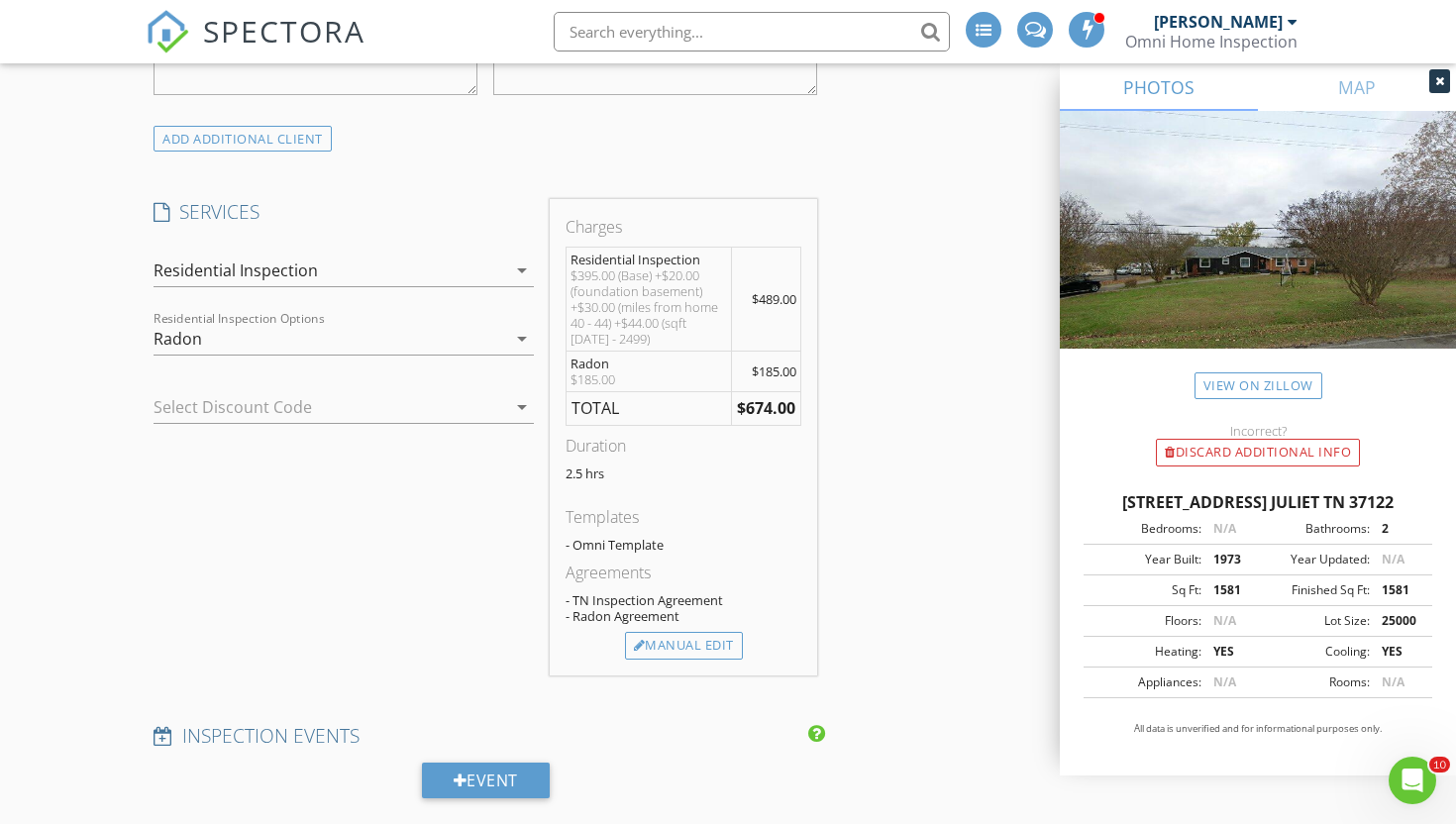click on "Radon" at bounding box center (330, 339) 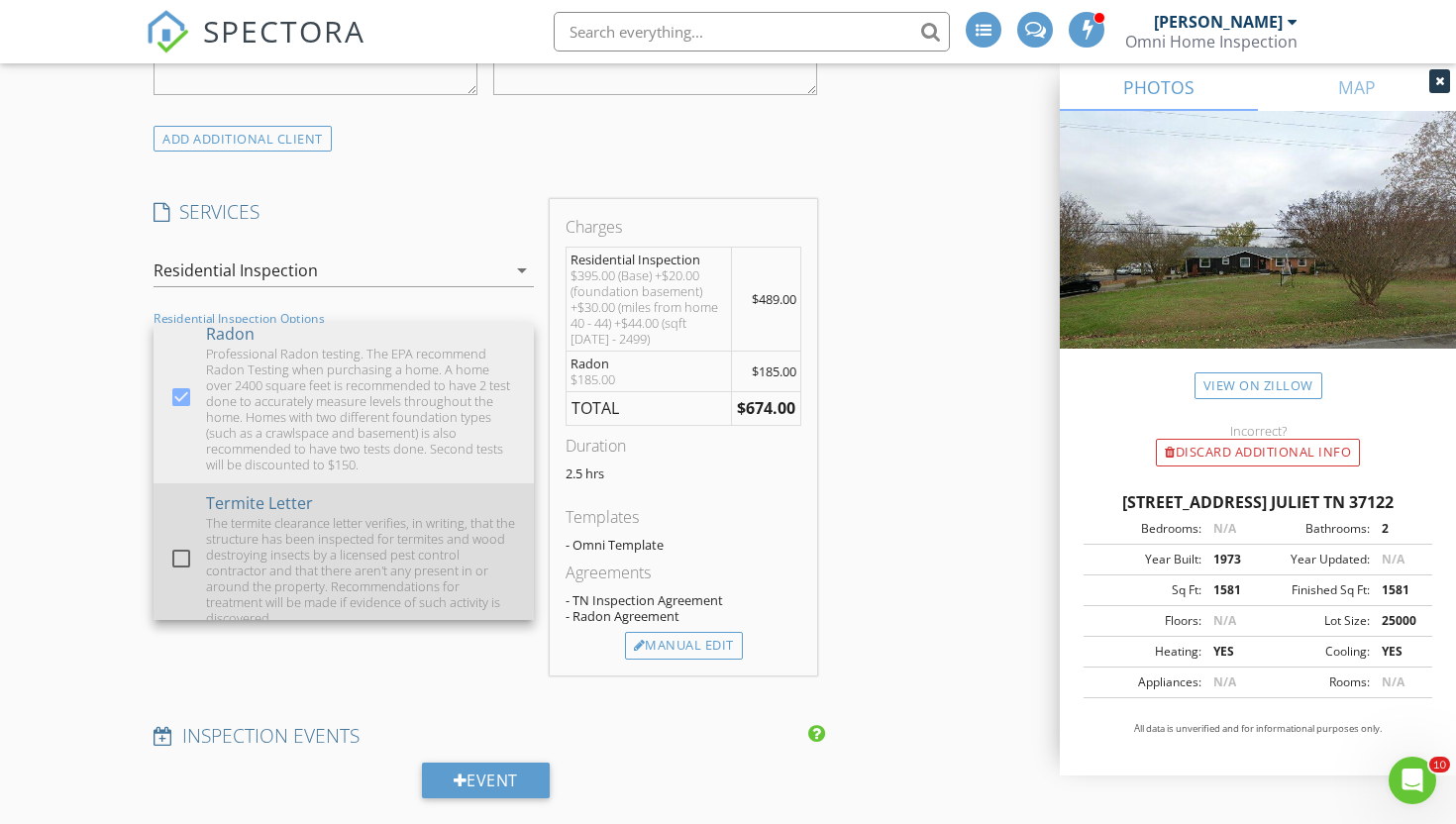 click on "The termite clearance letter verifies, in writing, that the structure has been inspected for termites and wood destroying insects by a licensed pest control contractor and that there aren't any present in or around the property. Recommendations for treatment will be made if evidence of such activity is discovered." at bounding box center (362, 570) 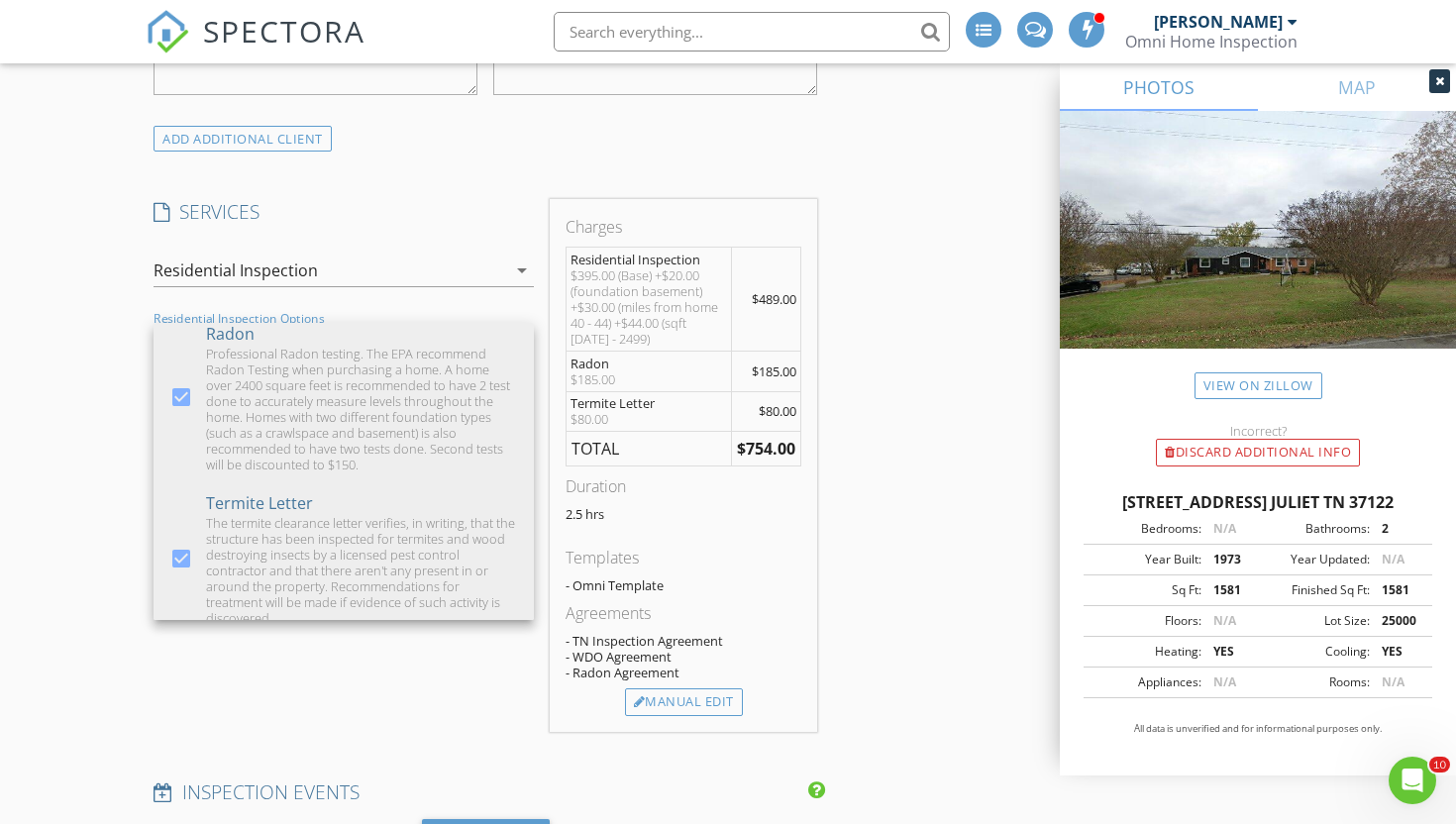 click on "INSPECTOR(S)
check_box   Dylan Winstead   PRIMARY   check_box_outline_blank   Ethan Brewer     check_box_outline_blank   Blake Lawson     Dylan Winstead arrow_drop_down   check_box_outline_blank Dylan Winstead specifically requested
Date/Time
07/11/2025 8:30 AM
Location
Address Search       Address 209 River Dr   Unit   City Mt. Juliet   State TN   Zip 37122   County Wilson     Square Feet 2455   Year Built 1973   Foundation Basement arrow_drop_down     Dylan Winstead     42.0 miles     (an hour)
client
check_box Enable Client CC email for this inspection   Client Search     check_box_outline_blank Client is a Company/Organization     First Name   Last Name   Email   CC Email   Phone         Tags         Notes   Private Notes
ADD ADDITIONAL client
SERVICES
check_box" at bounding box center (728, 817) 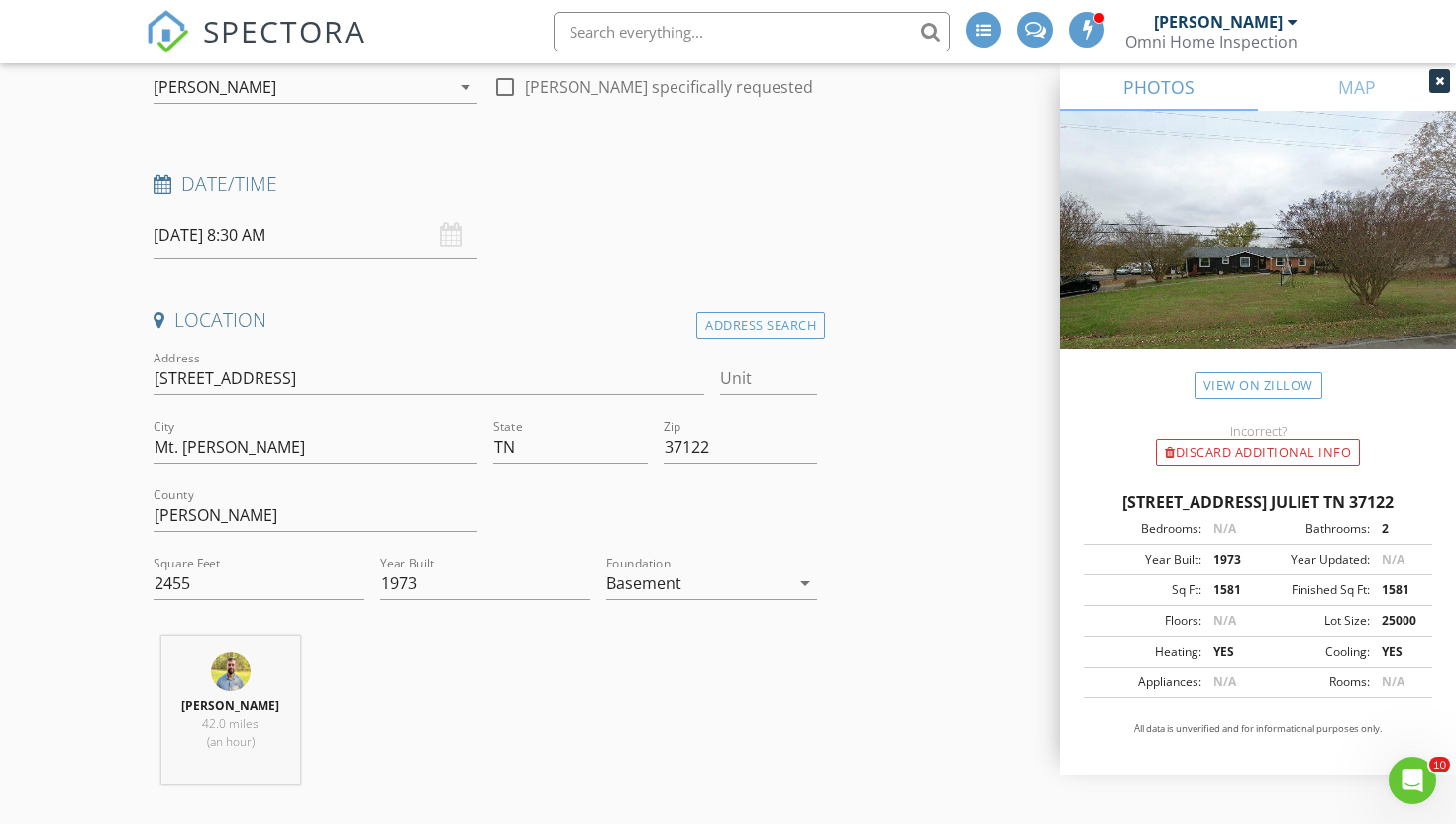 scroll, scrollTop: 0, scrollLeft: 0, axis: both 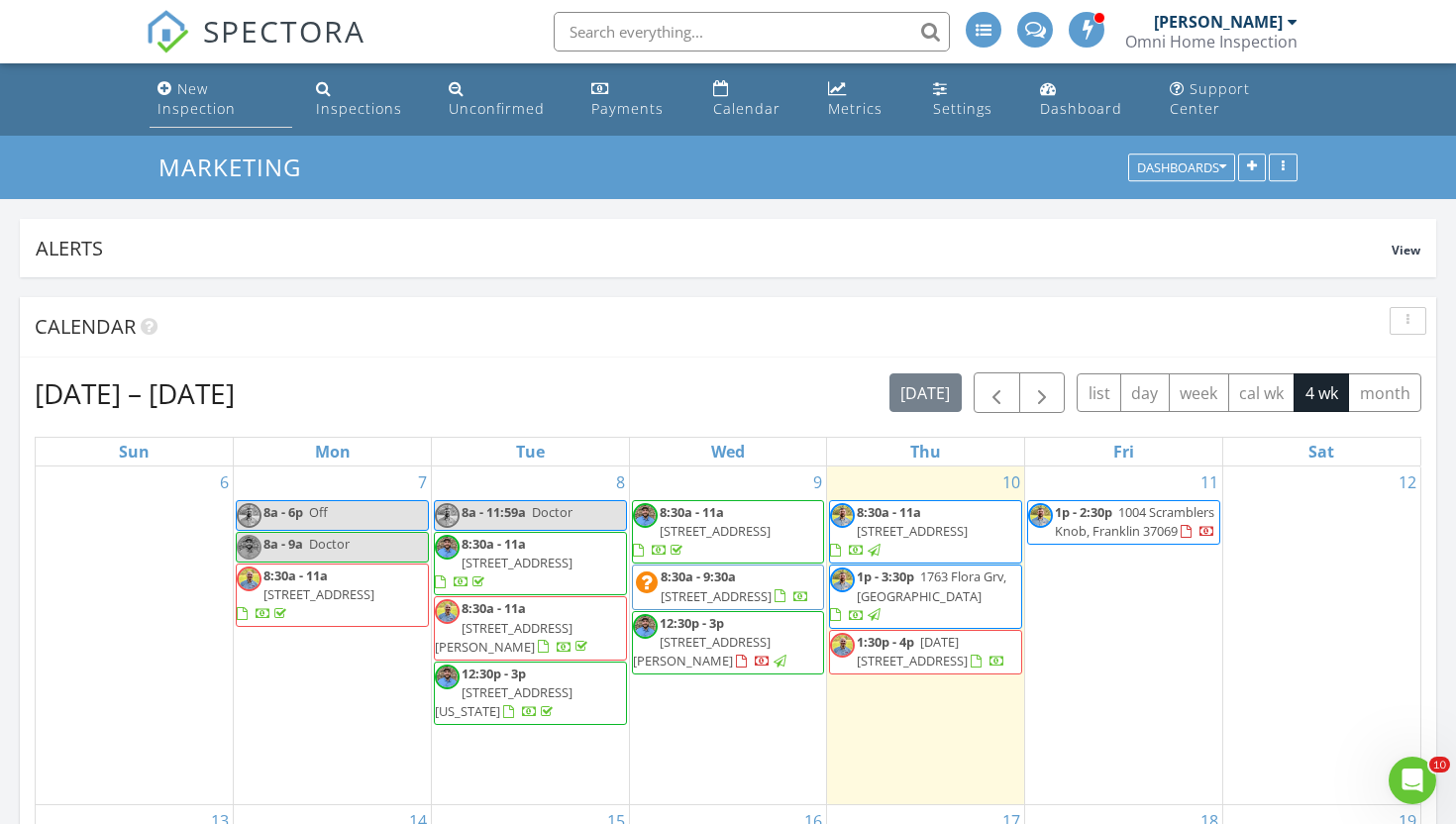 click on "New Inspection" at bounding box center [196, 98] 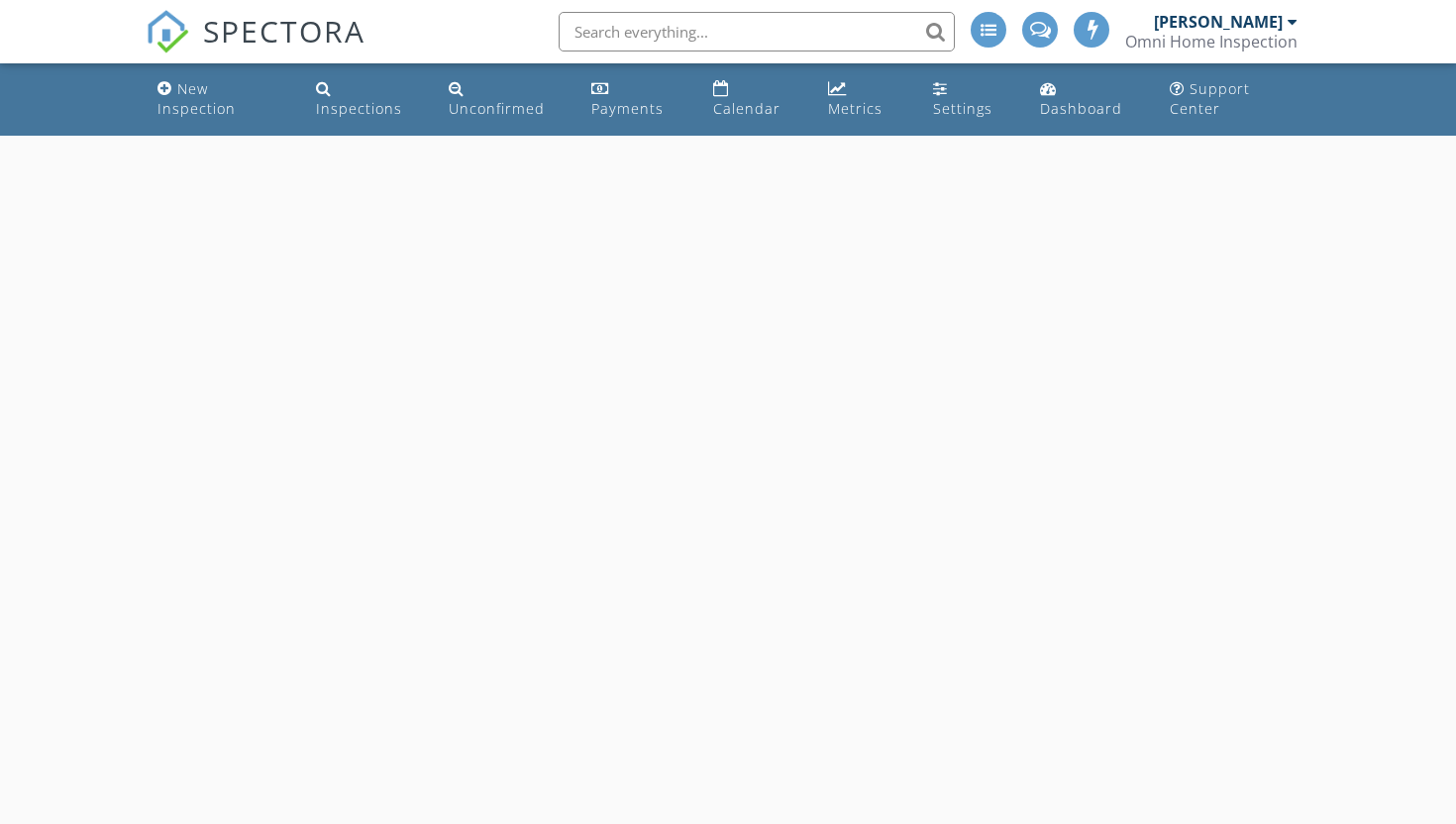 scroll, scrollTop: 0, scrollLeft: 0, axis: both 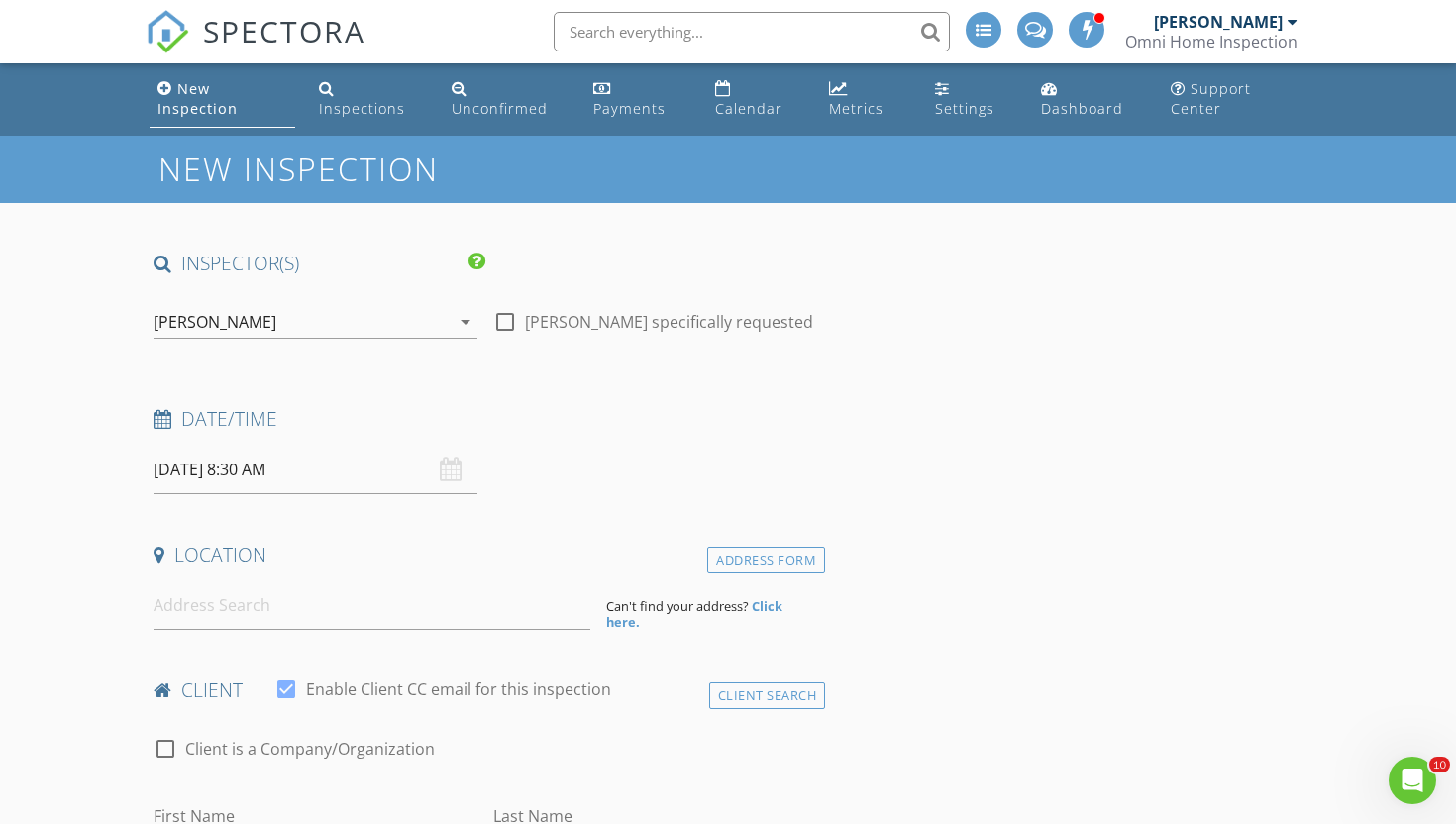click on "SPECTORA" at bounding box center [284, 31] 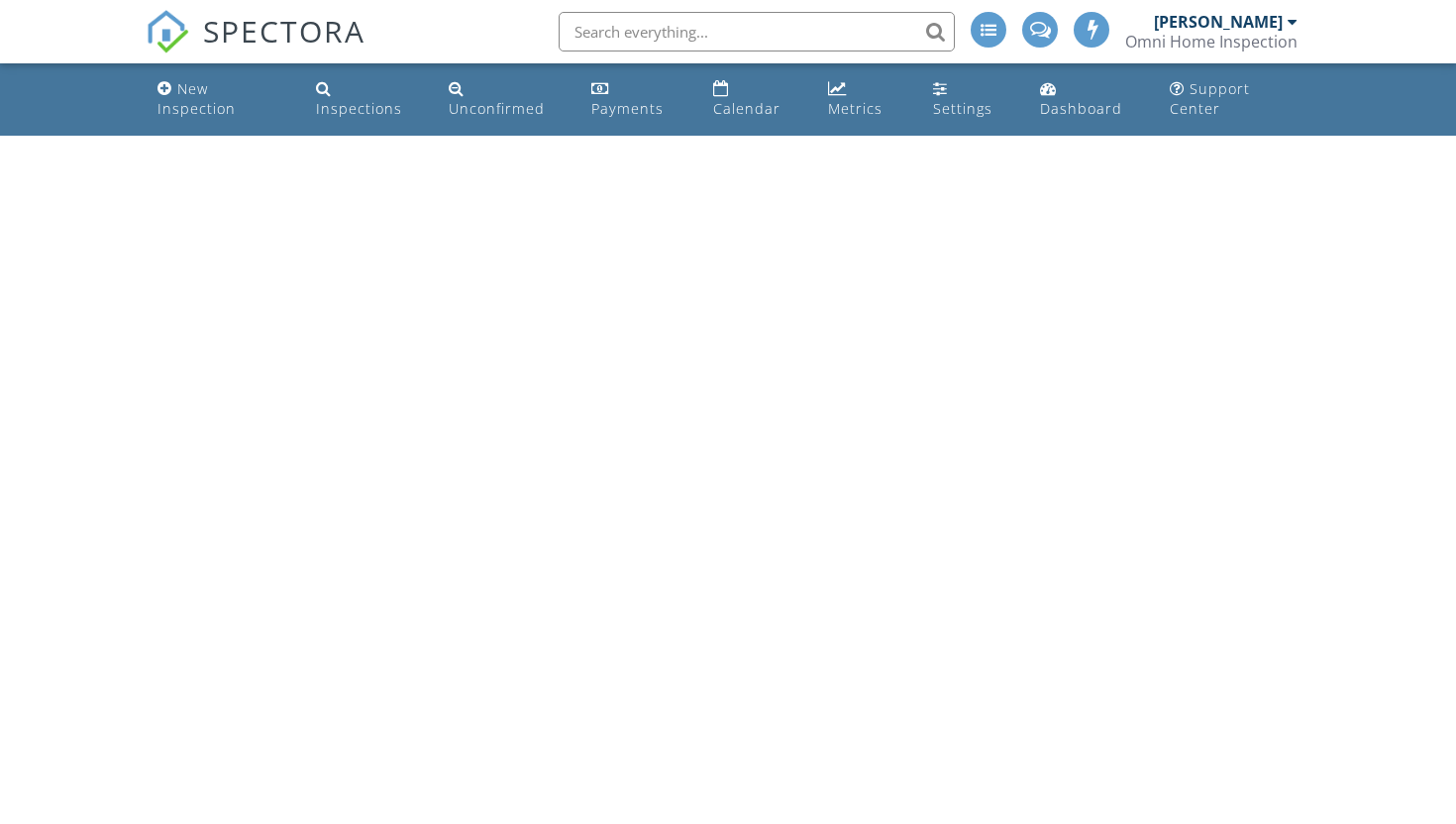 scroll, scrollTop: 0, scrollLeft: 0, axis: both 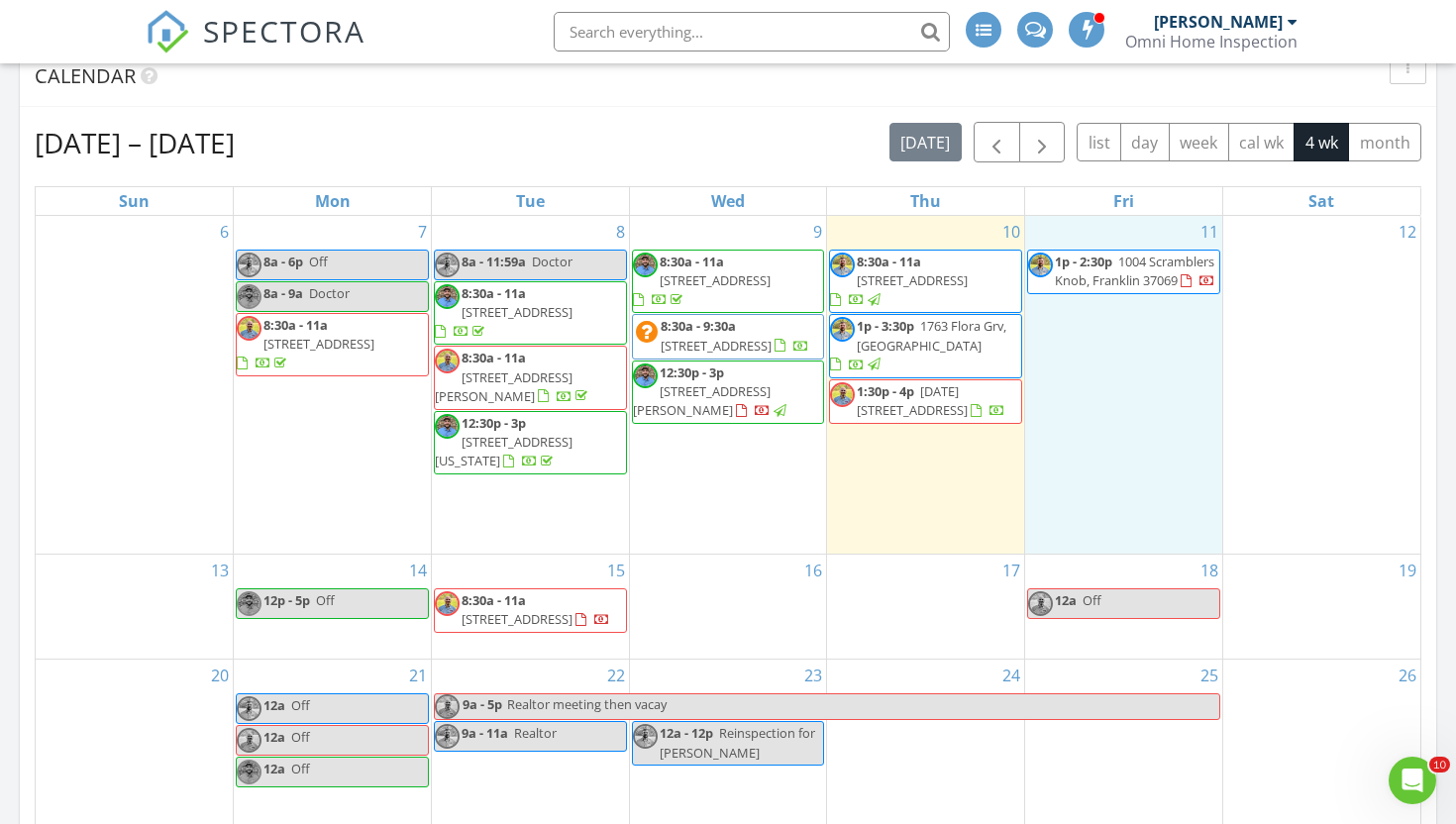 click on "11
1p - 2:30p
[STREET_ADDRESS]" at bounding box center (1123, 384) 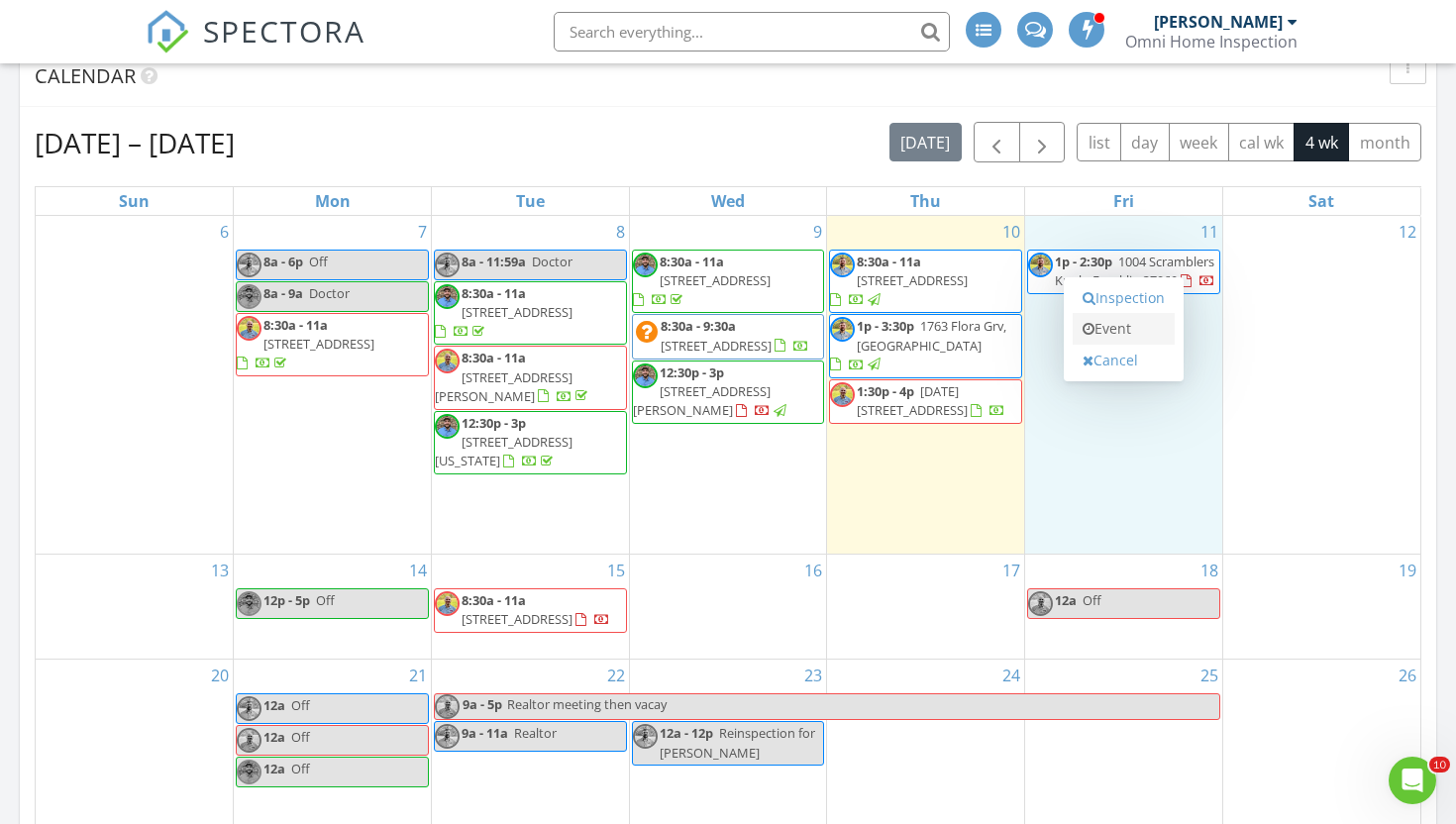 click on "Event" at bounding box center [1123, 329] 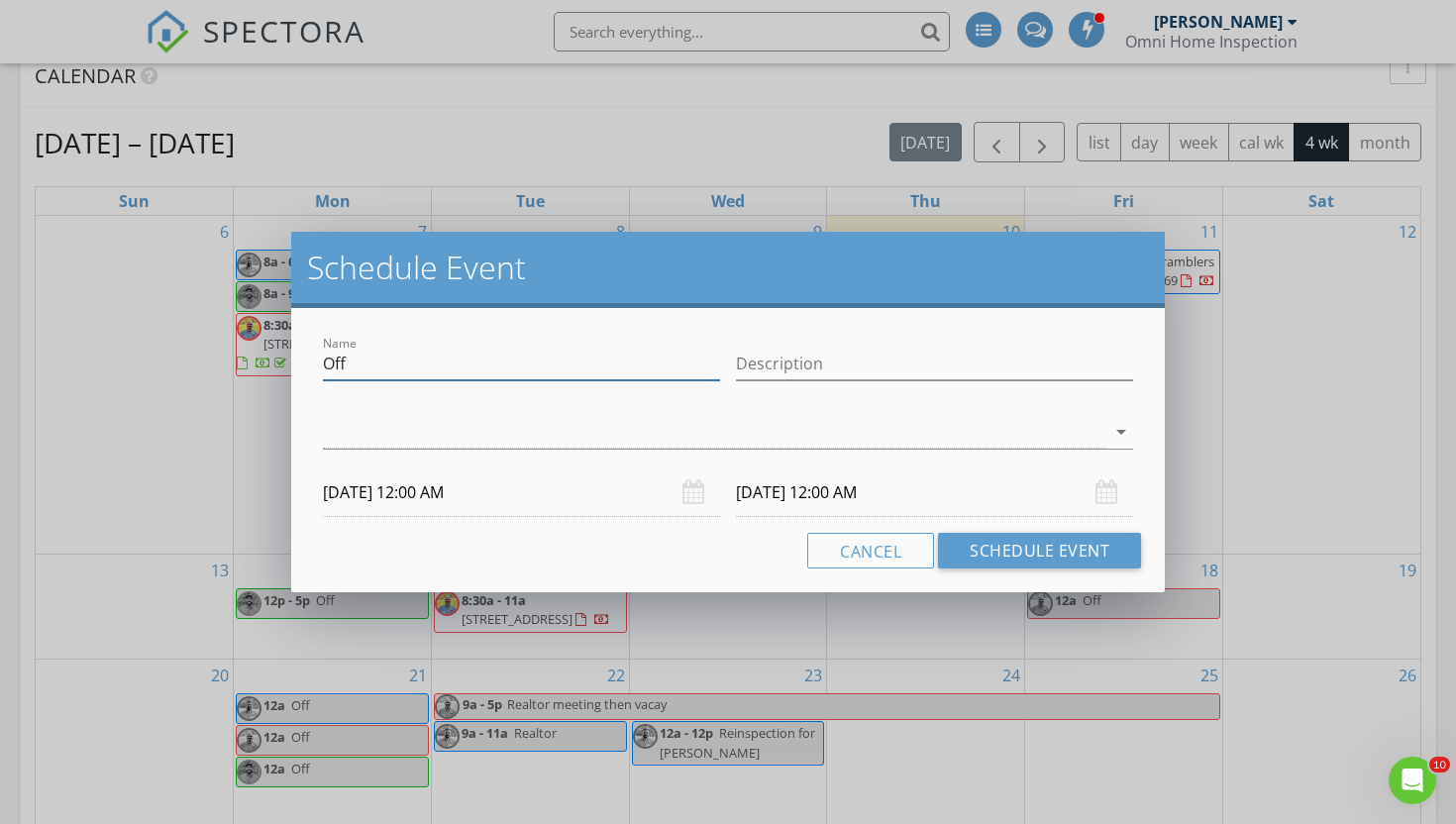 click on "Off" at bounding box center (521, 363) 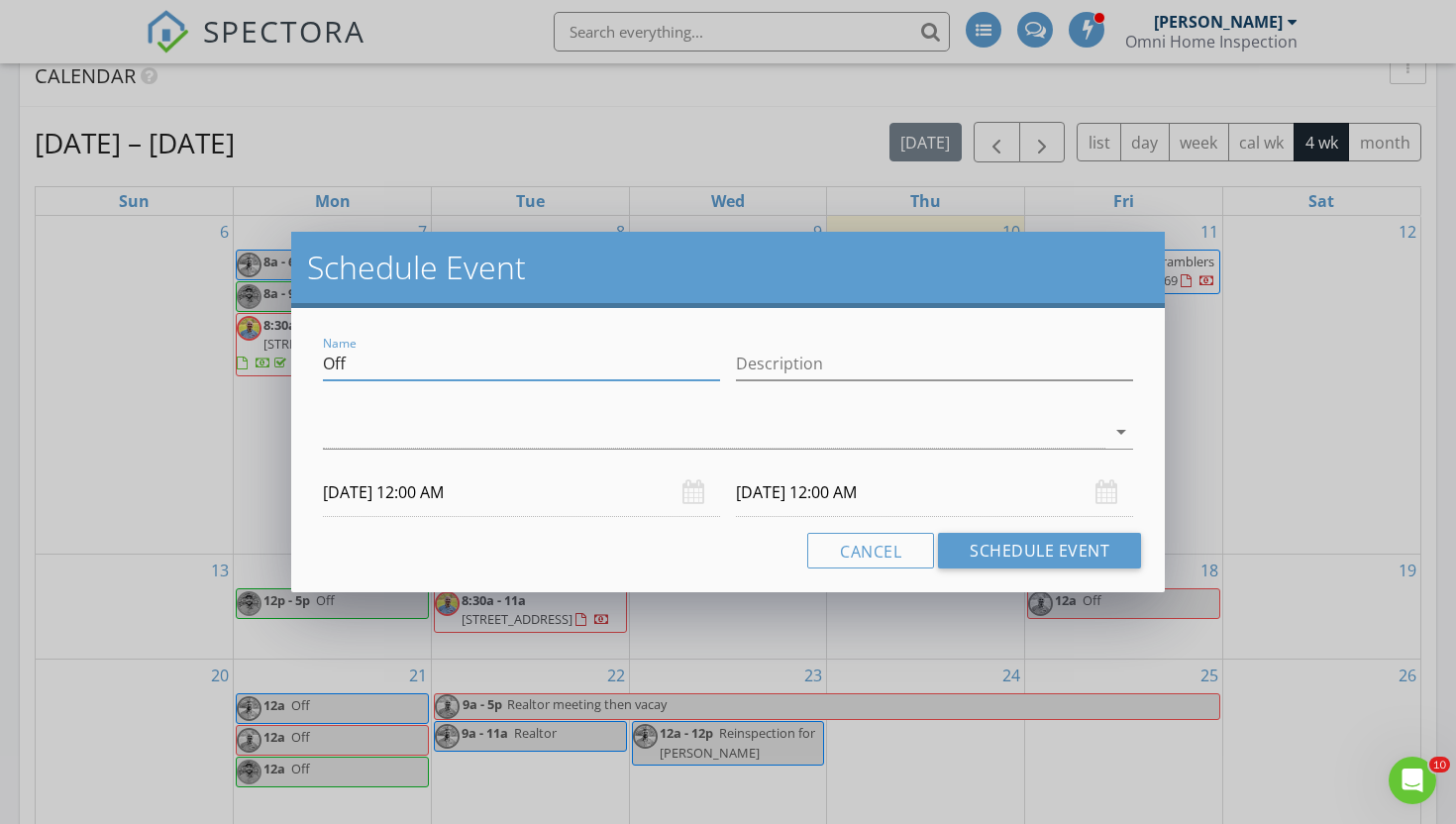 click on "Off" at bounding box center [521, 363] 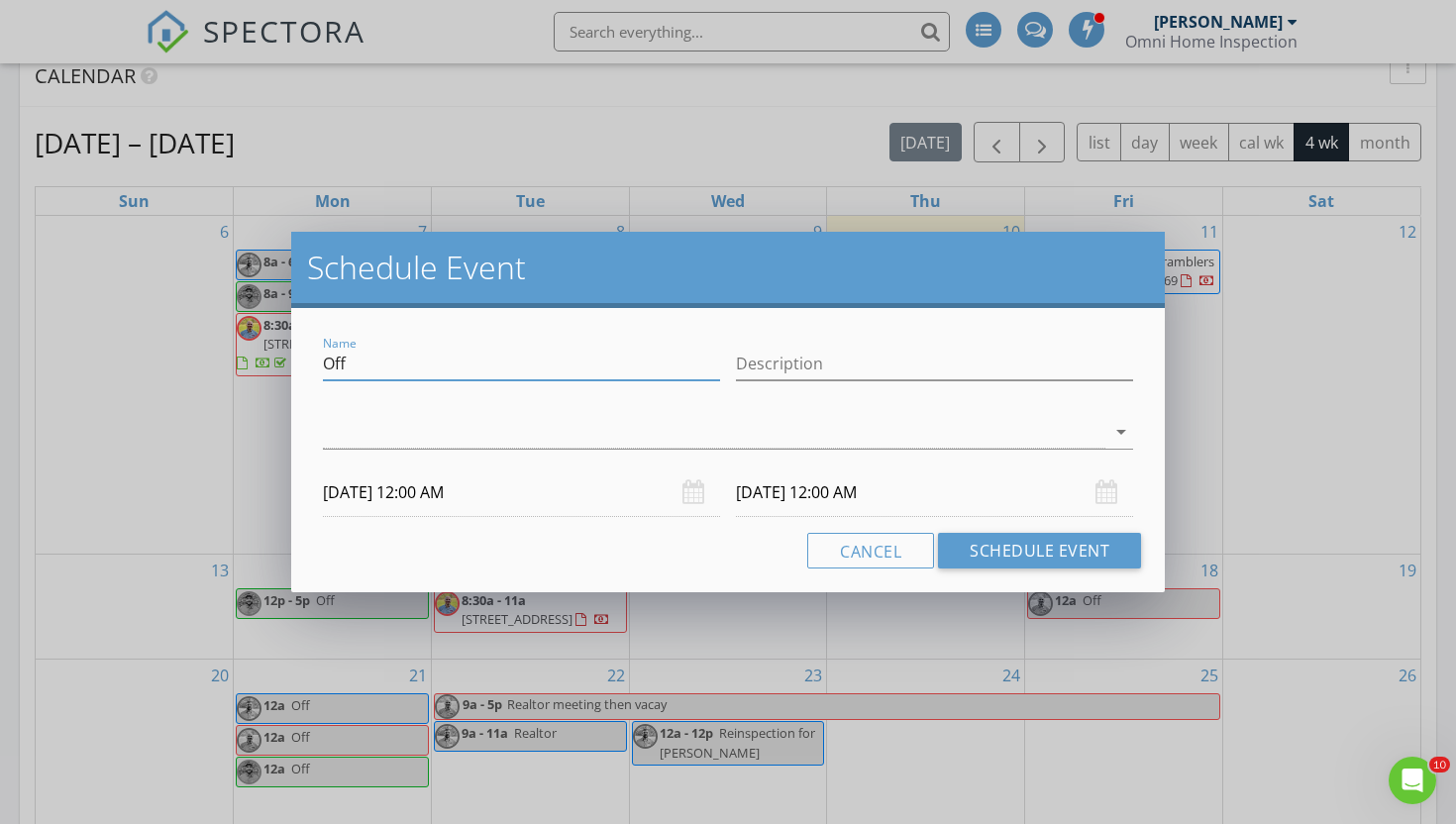 click on "Off" at bounding box center [521, 363] 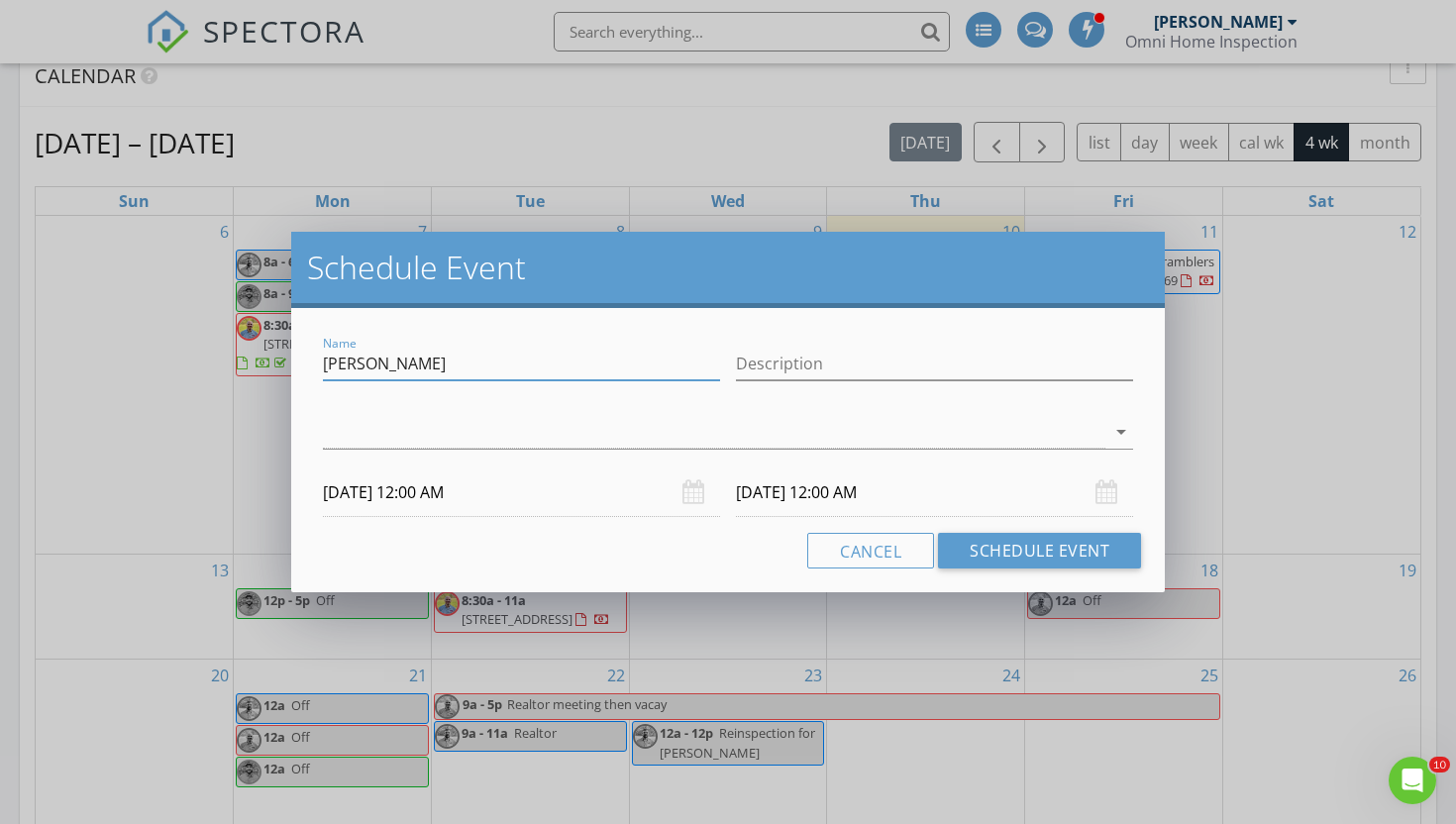 type on "[PERSON_NAME]" 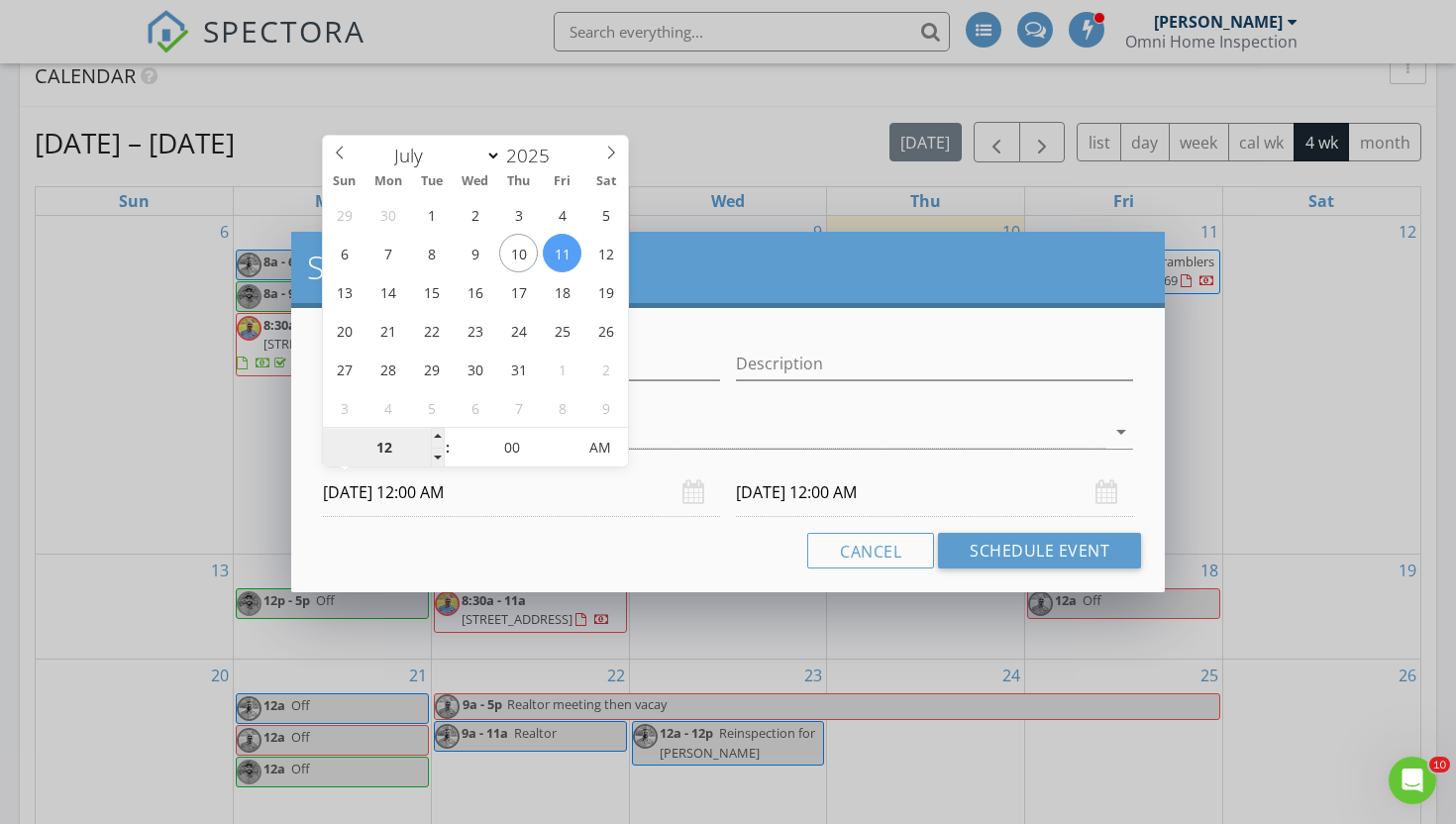 click on "12" at bounding box center [383, 449] 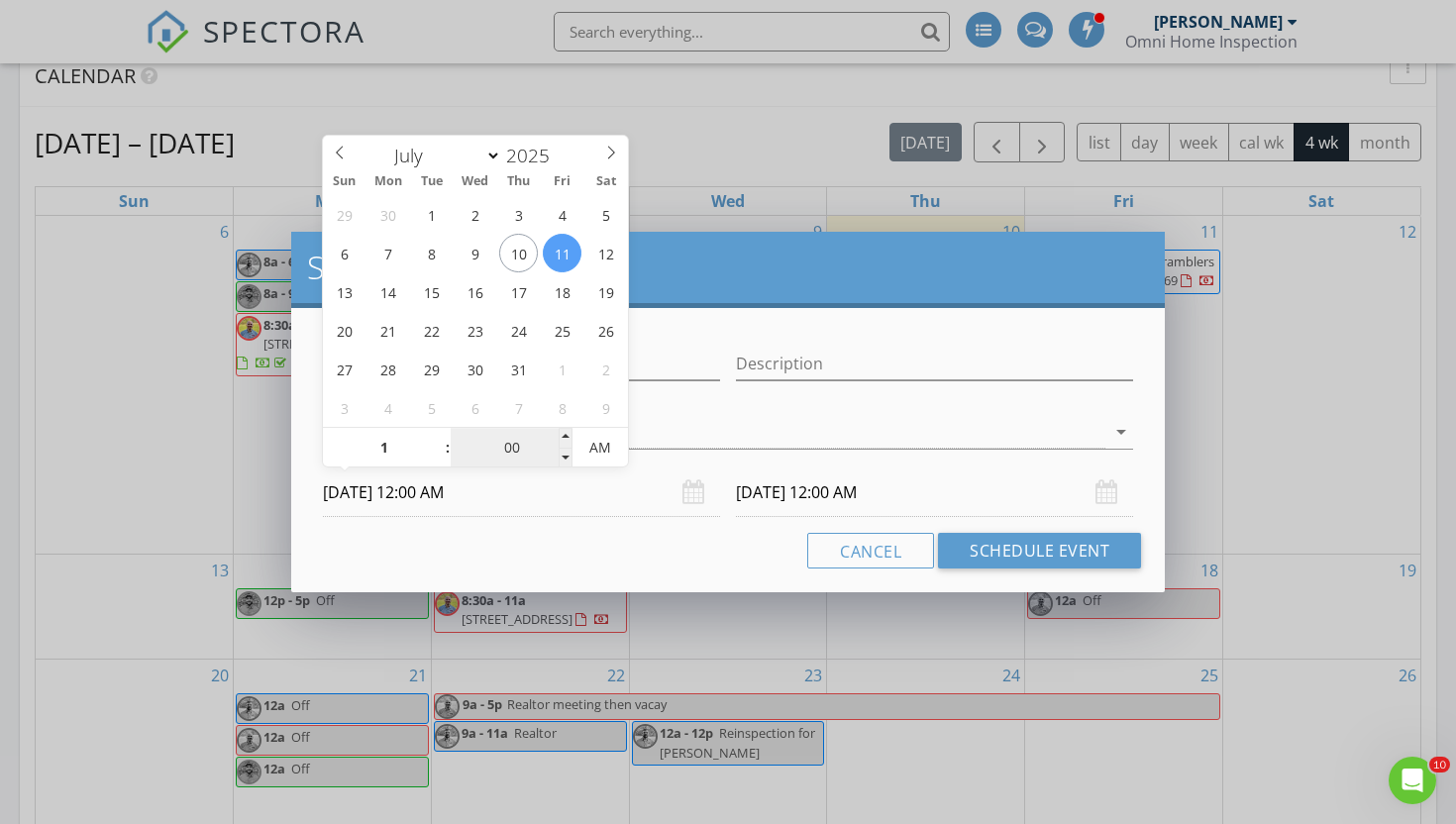 type on "01" 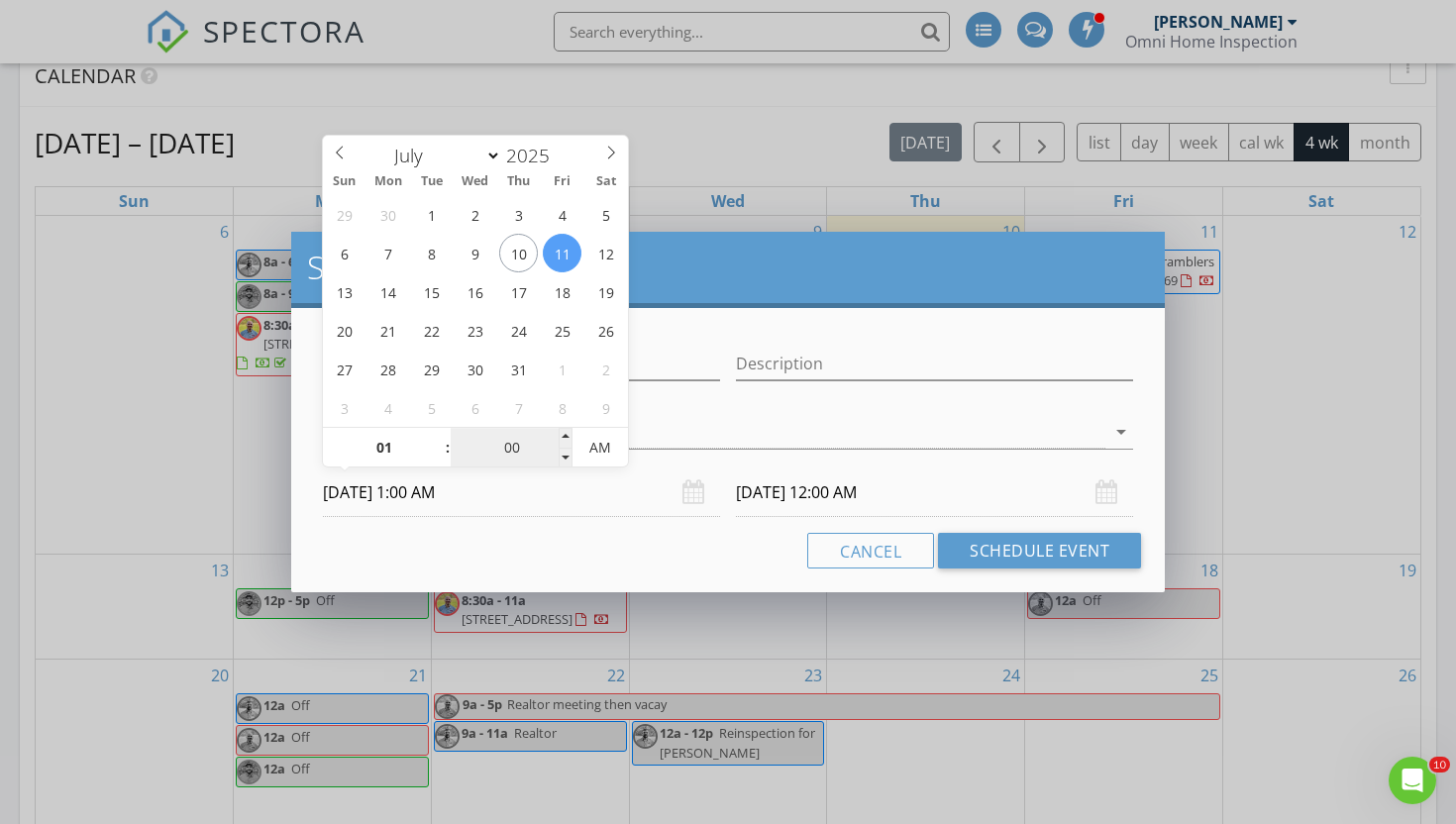 click on "00" at bounding box center [511, 449] 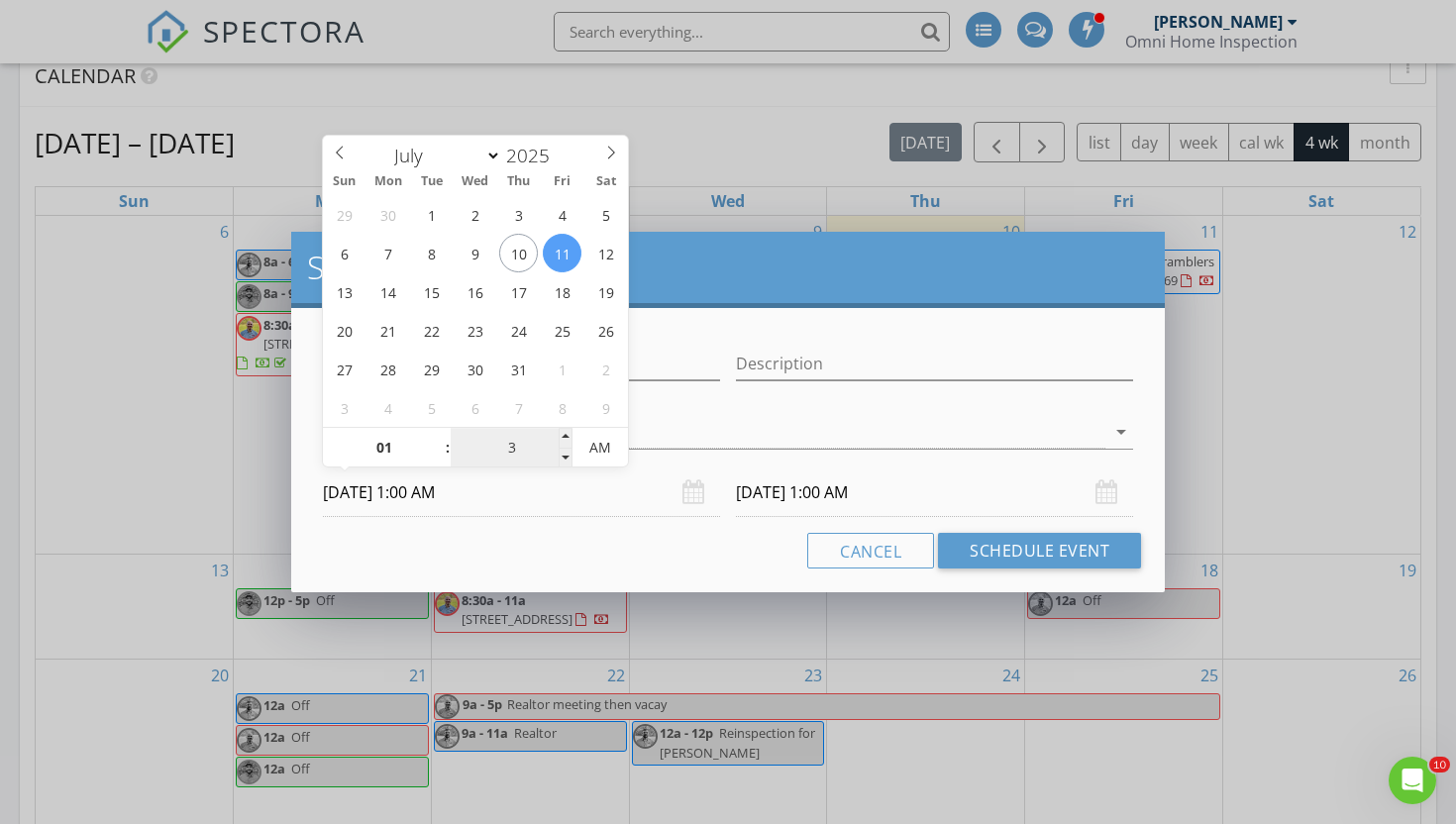 type on "30" 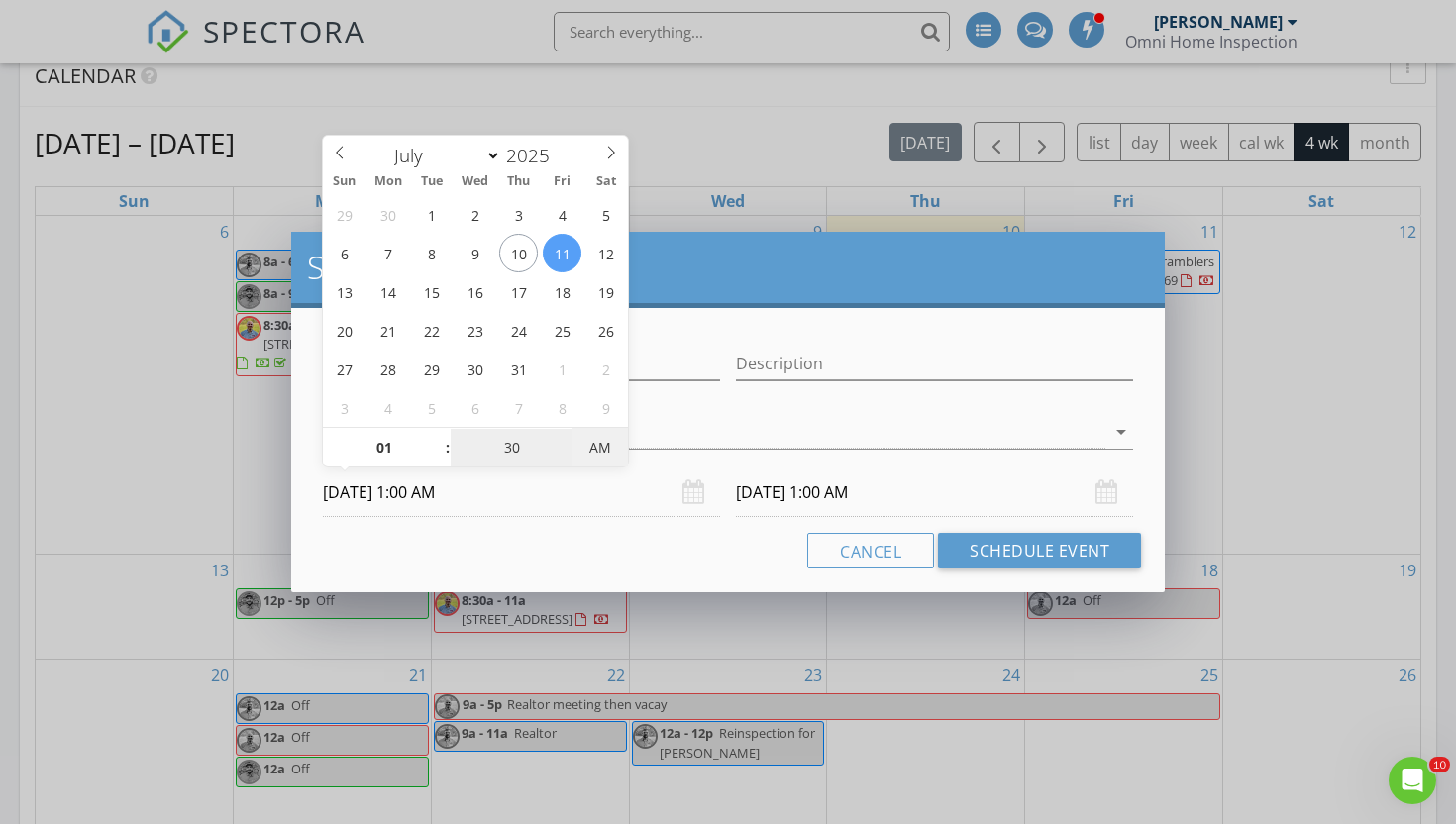 type on "30" 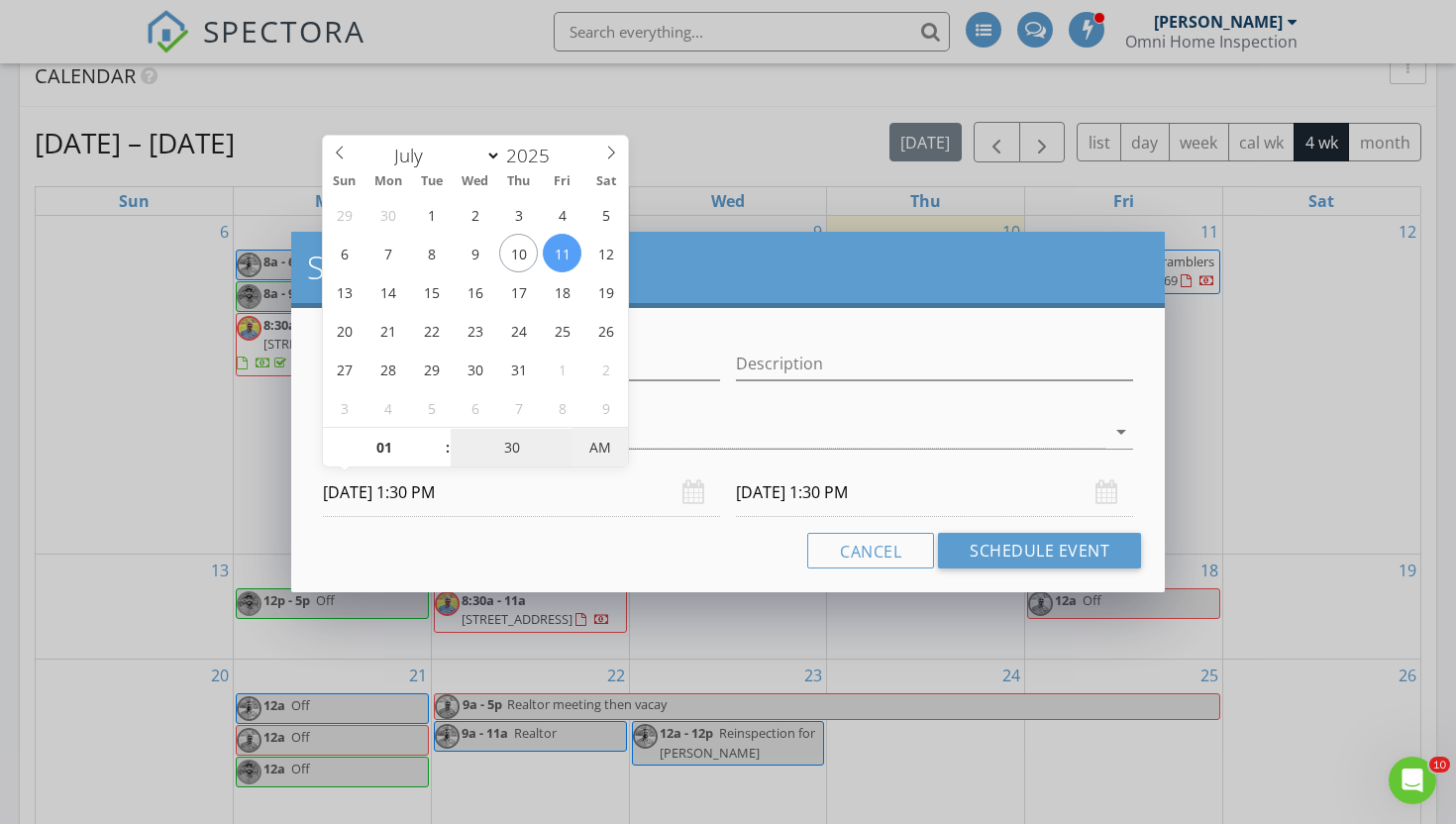 click on "AM" at bounding box center [599, 448] 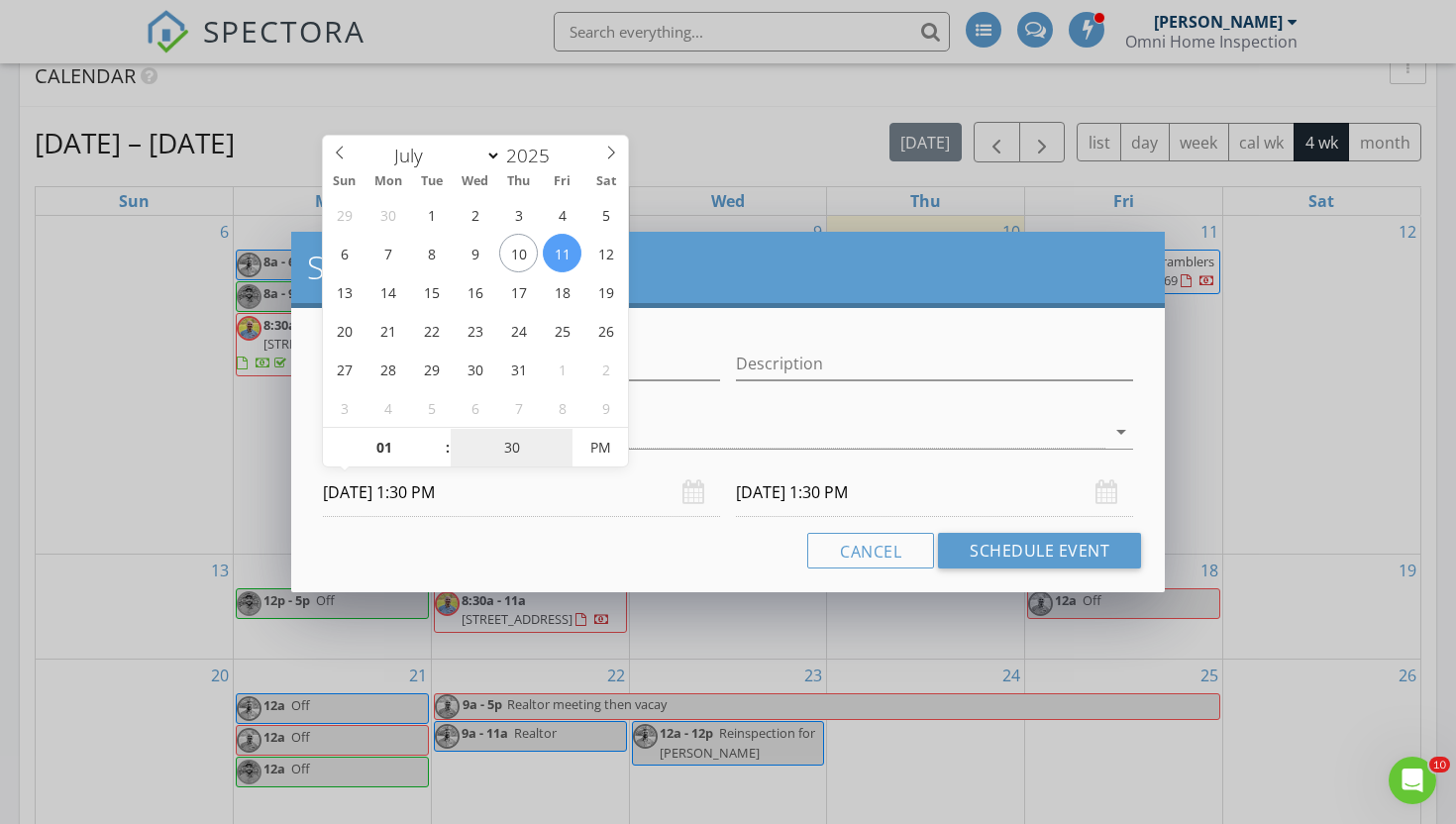 type on "30" 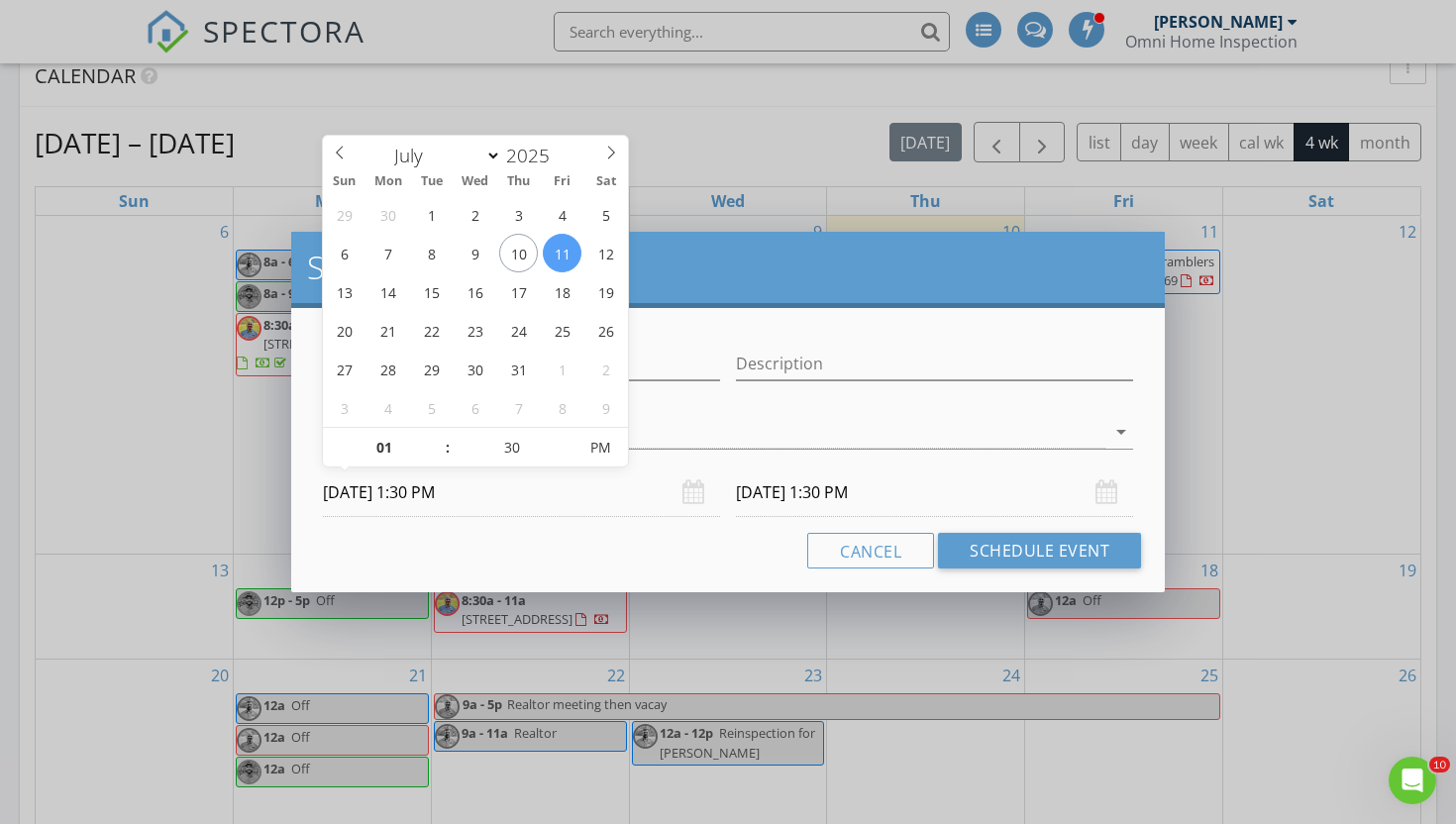 click on "[DATE] 1:30 PM" at bounding box center [934, 492] 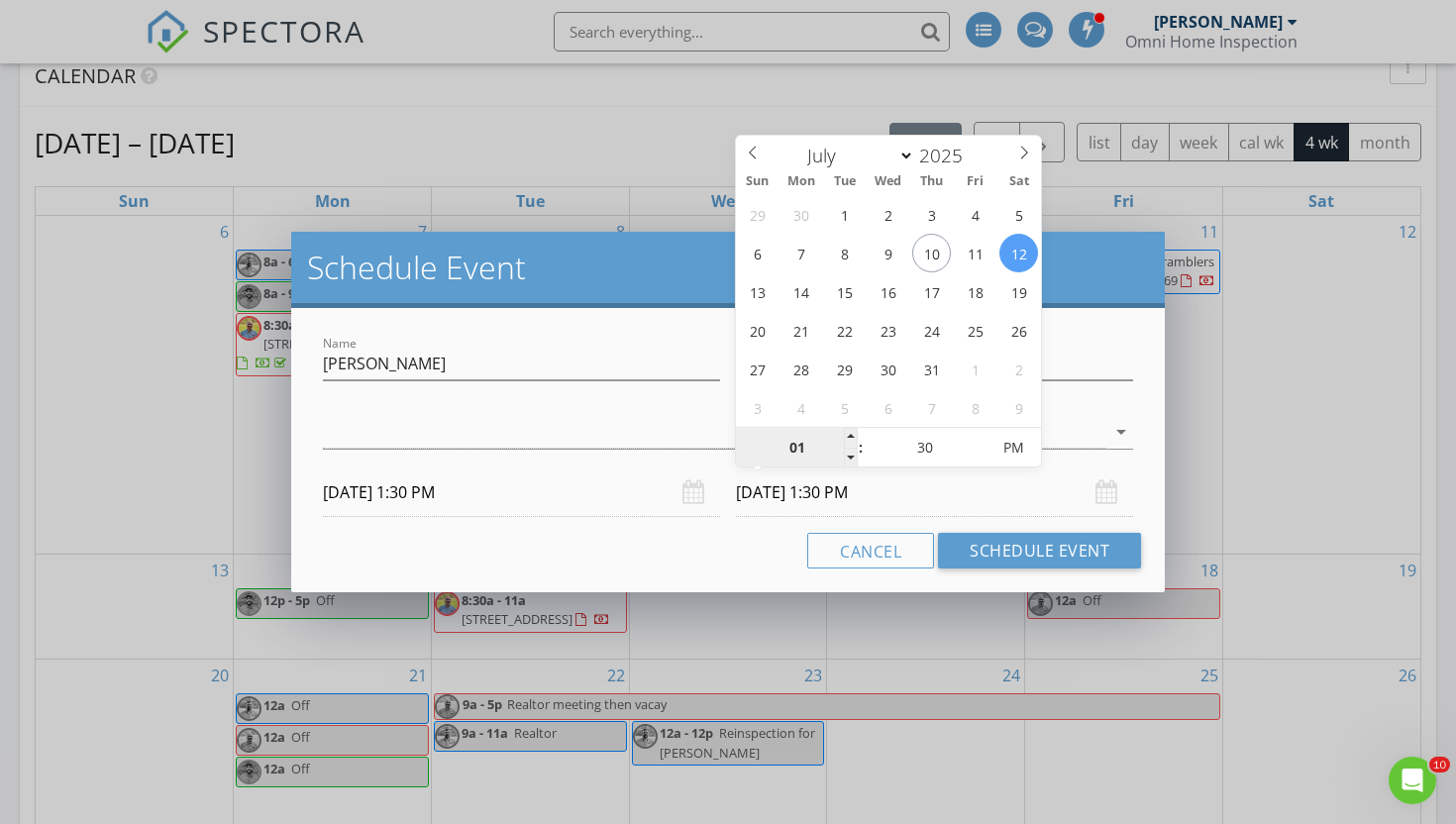 click on "01" at bounding box center (796, 449) 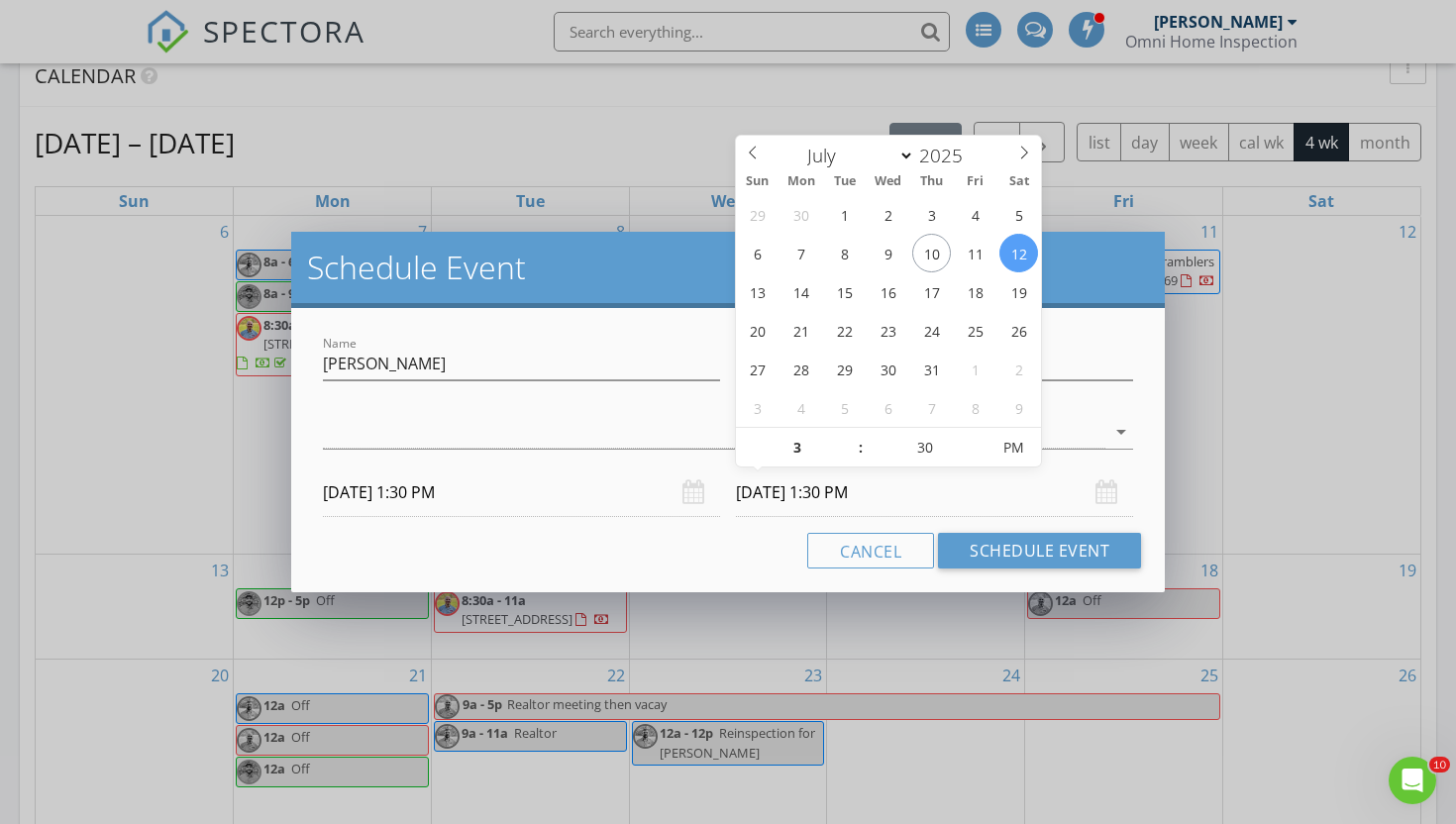 type on "03" 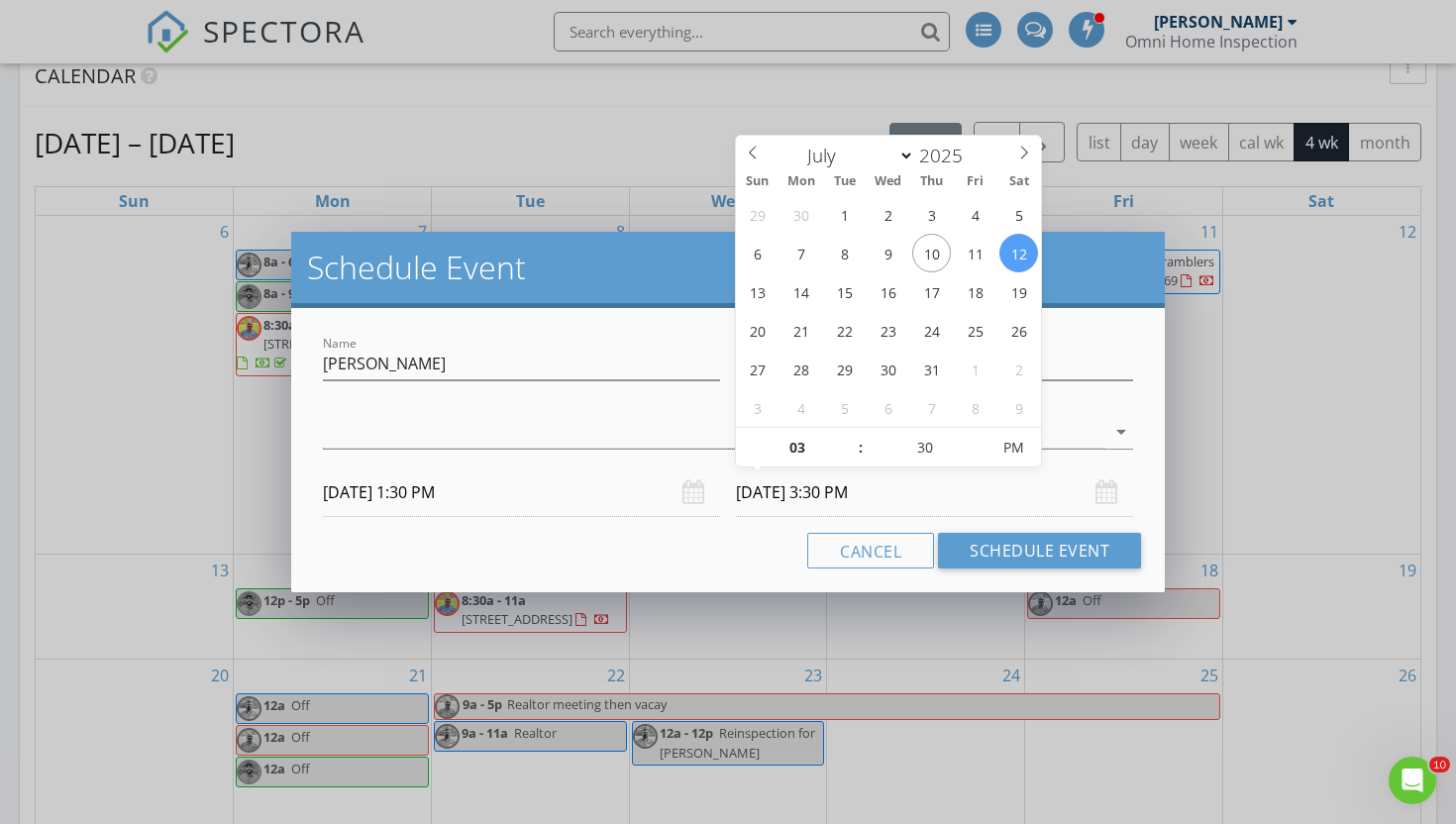 click on "Schedule Event" at bounding box center (728, 267) 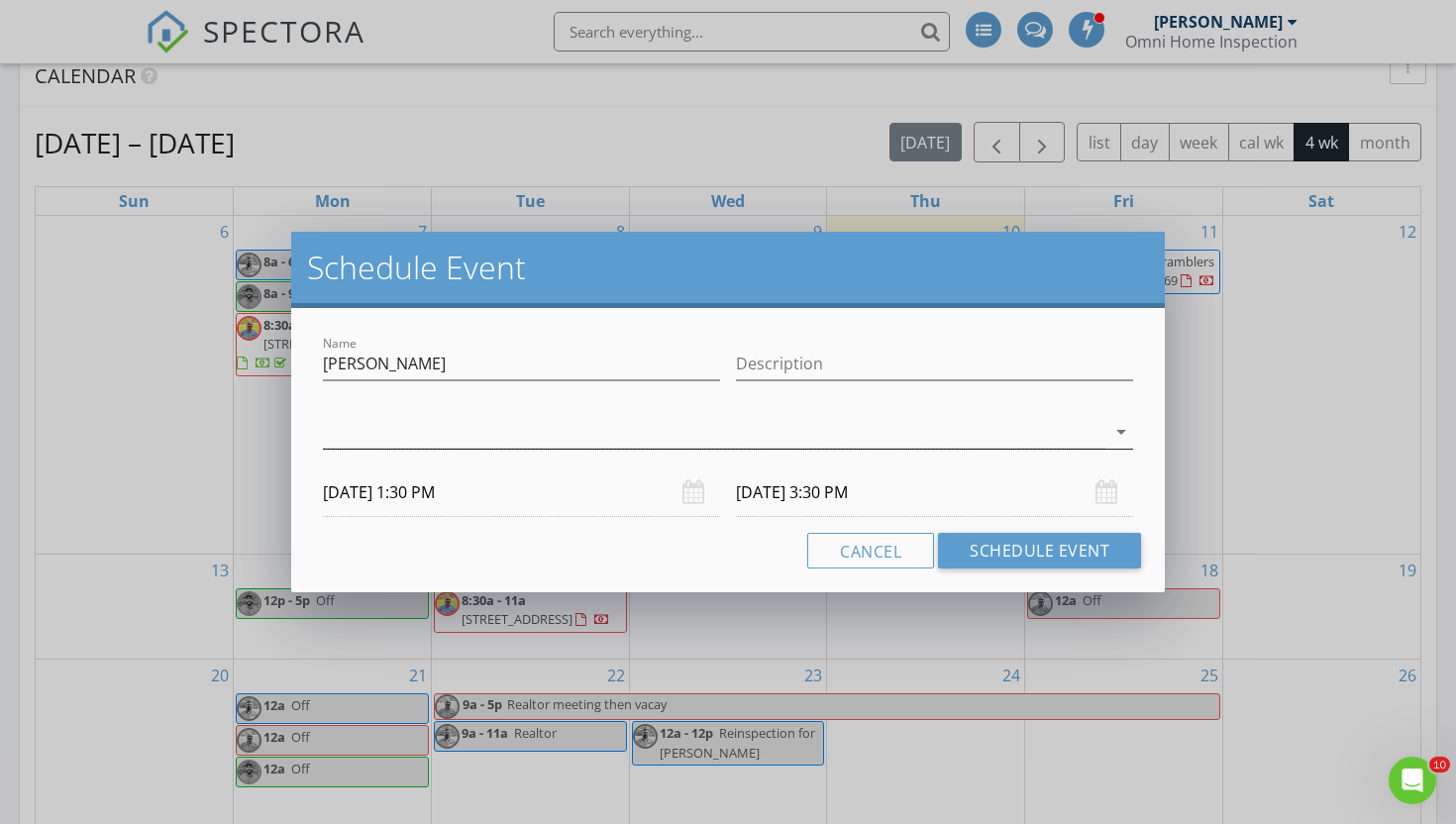 click at bounding box center [714, 432] 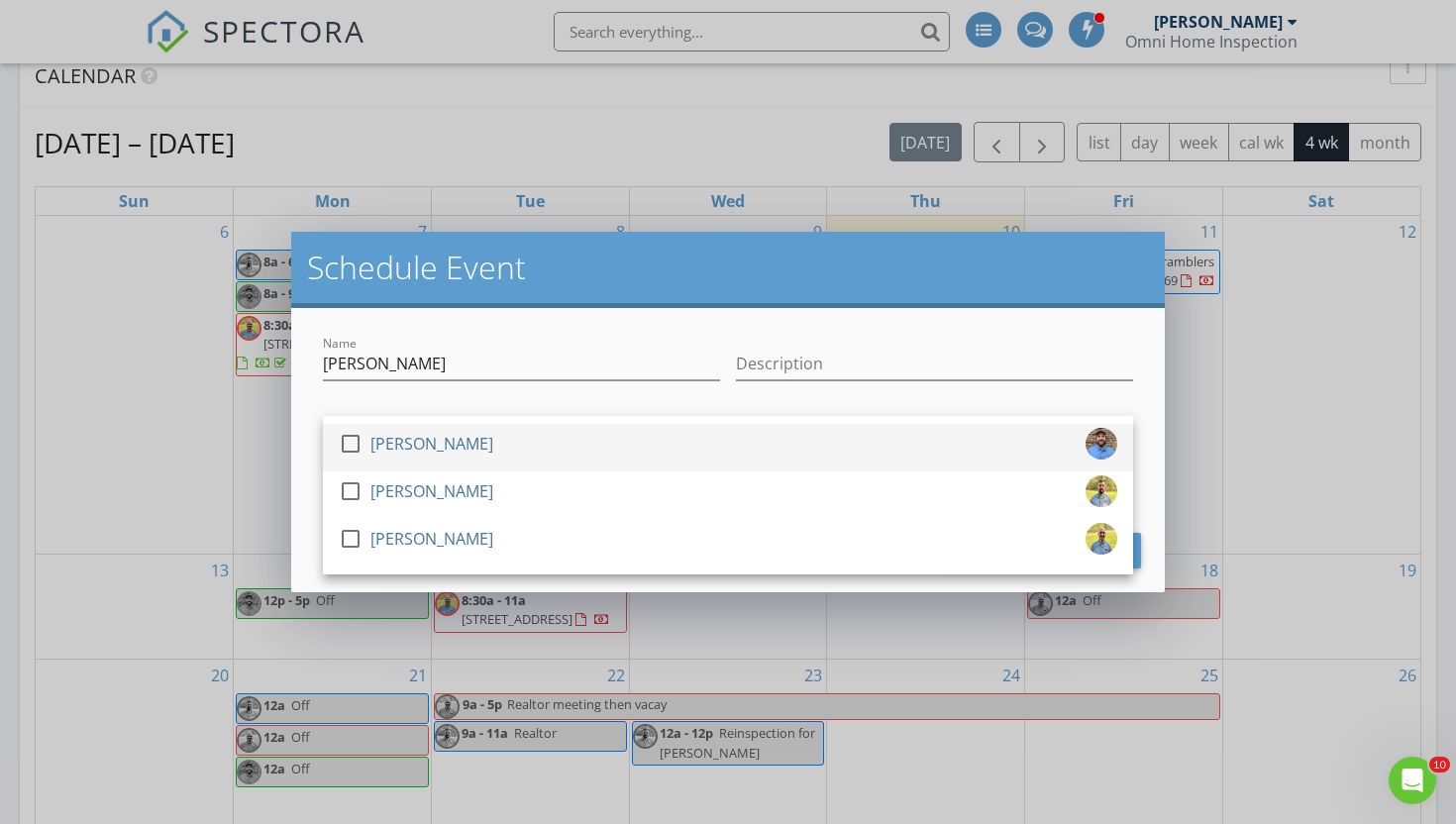 click on "check_box_outline_blank   [PERSON_NAME]" at bounding box center (728, 448) 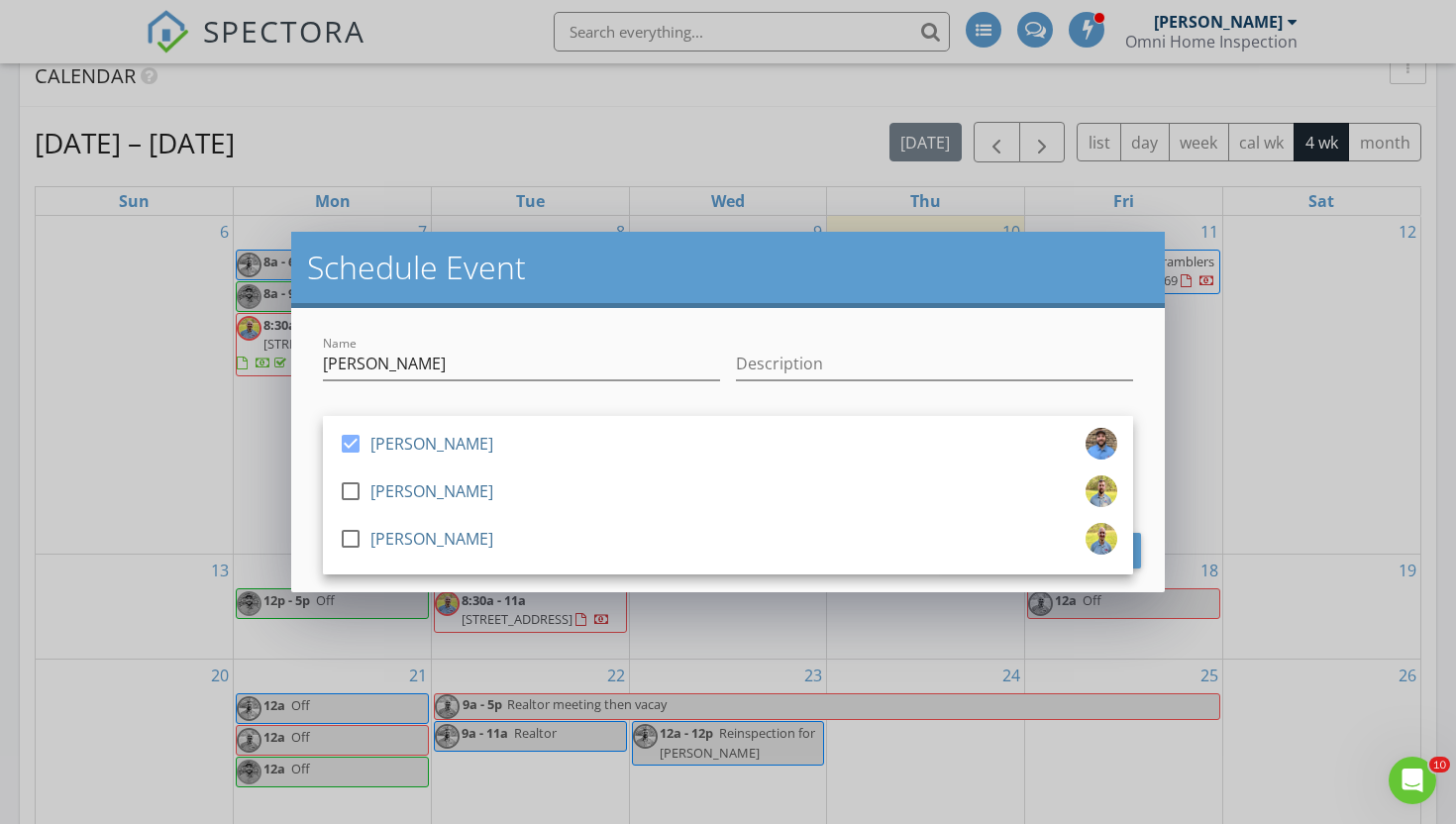click on "Schedule Event" at bounding box center [728, 269] 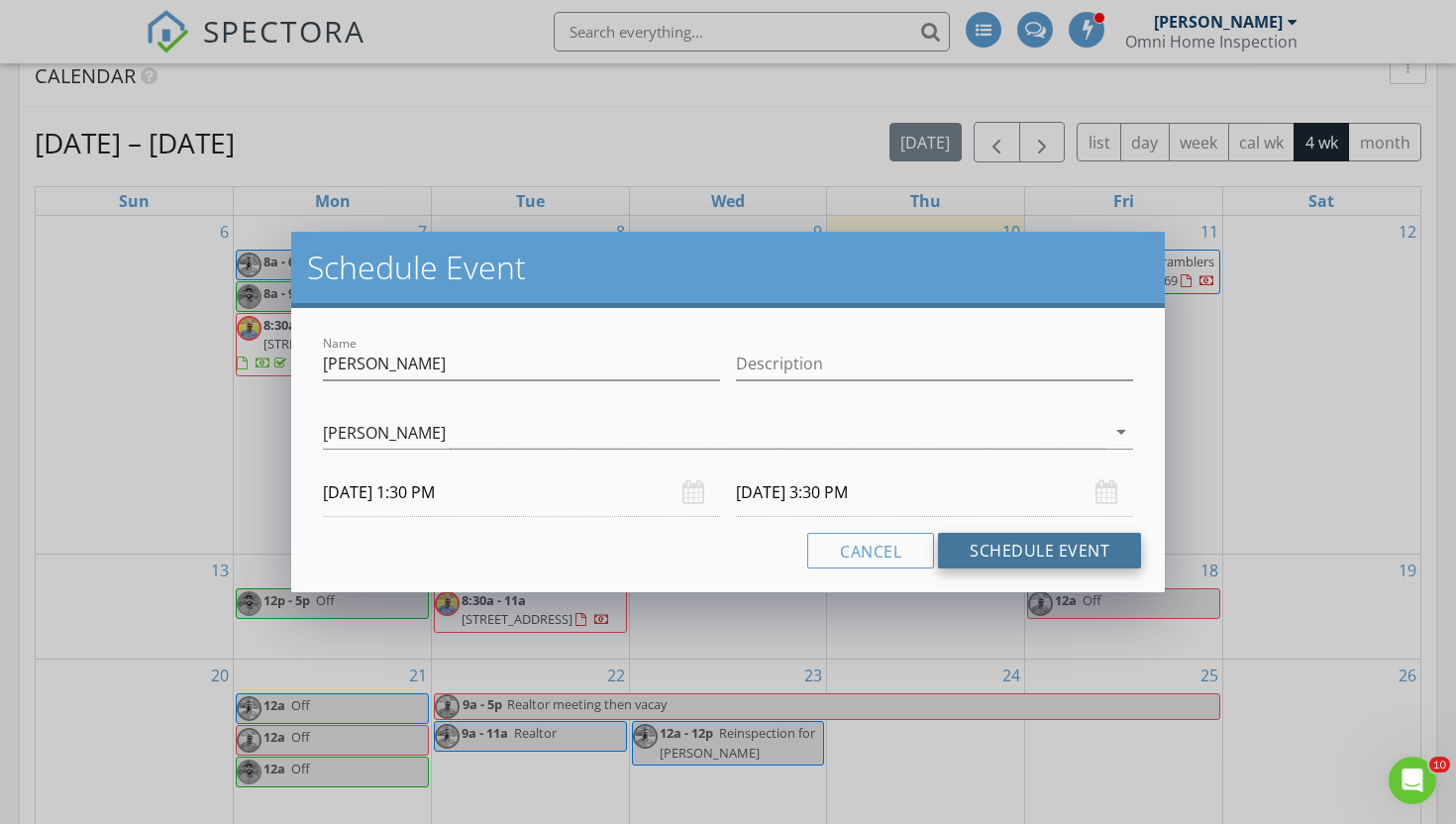 click on "Schedule Event" at bounding box center (1039, 551) 